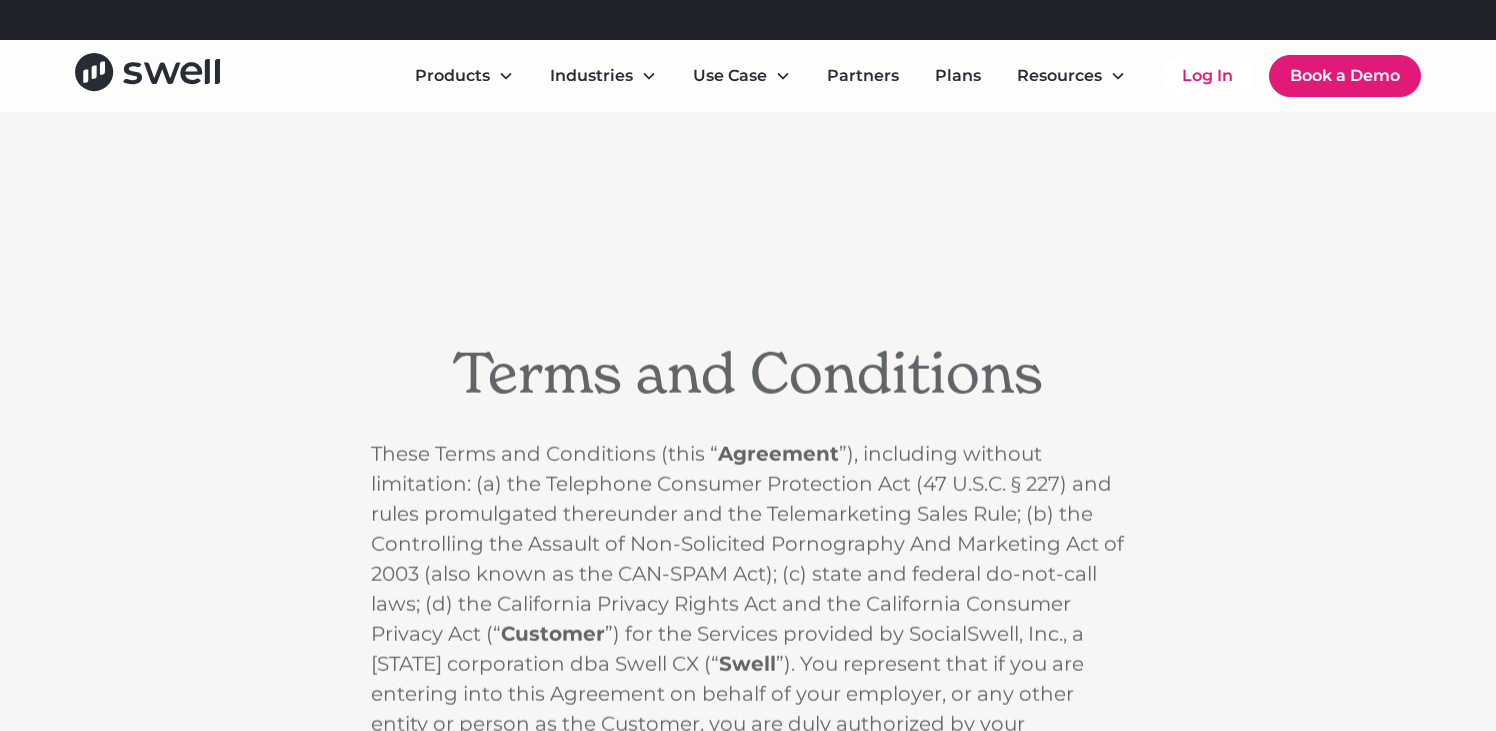 scroll, scrollTop: 0, scrollLeft: 0, axis: both 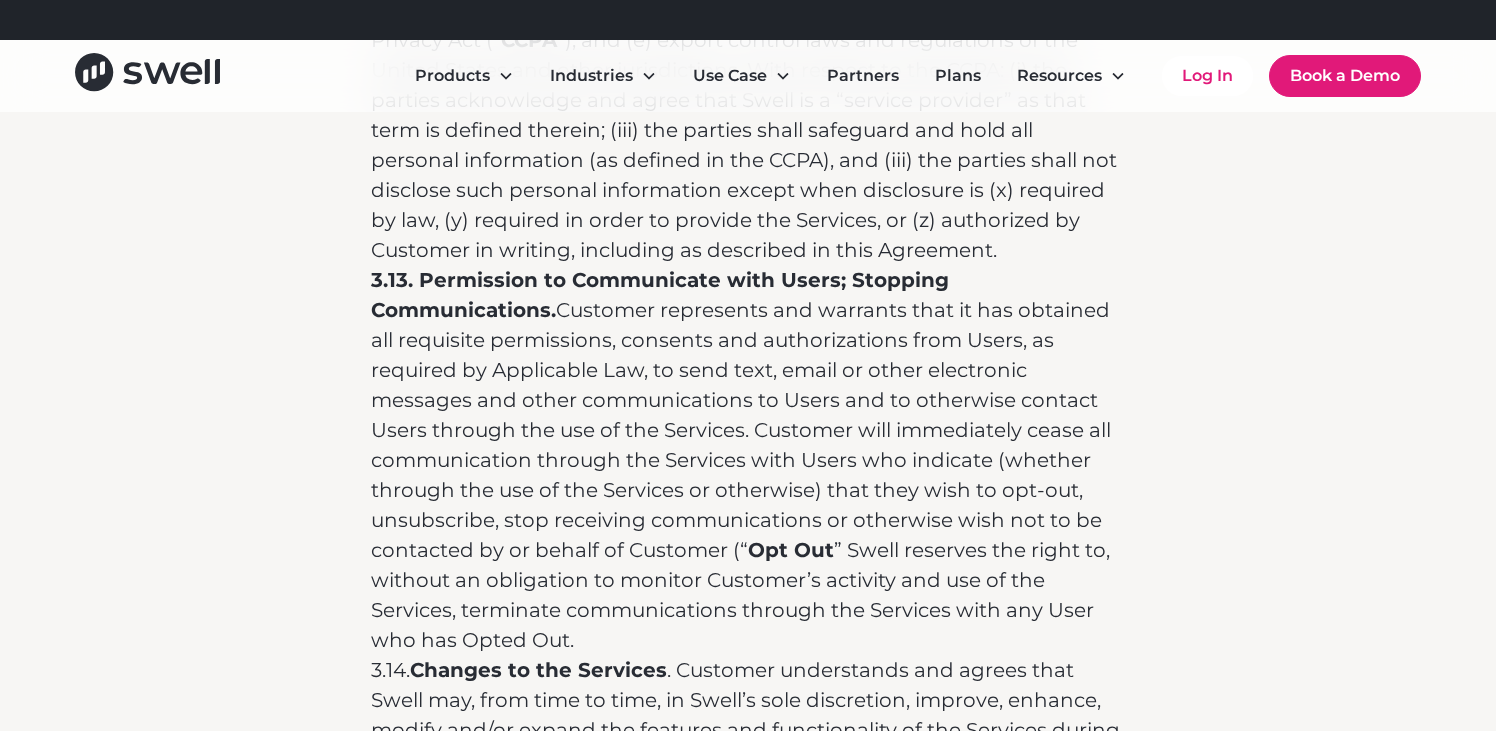 drag, startPoint x: 666, startPoint y: 281, endPoint x: 669, endPoint y: 368, distance: 87.05171 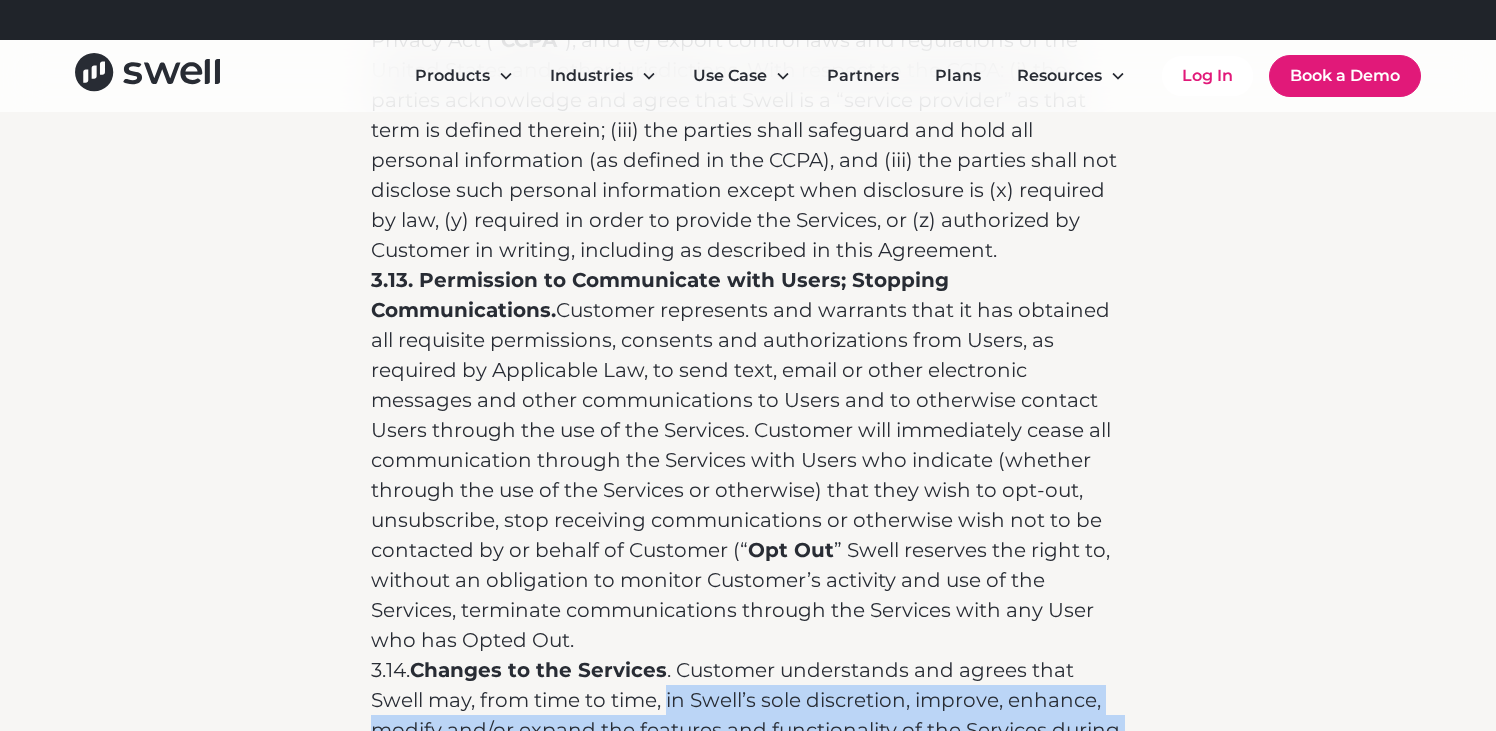 drag, startPoint x: 669, startPoint y: 334, endPoint x: 669, endPoint y: 421, distance: 87 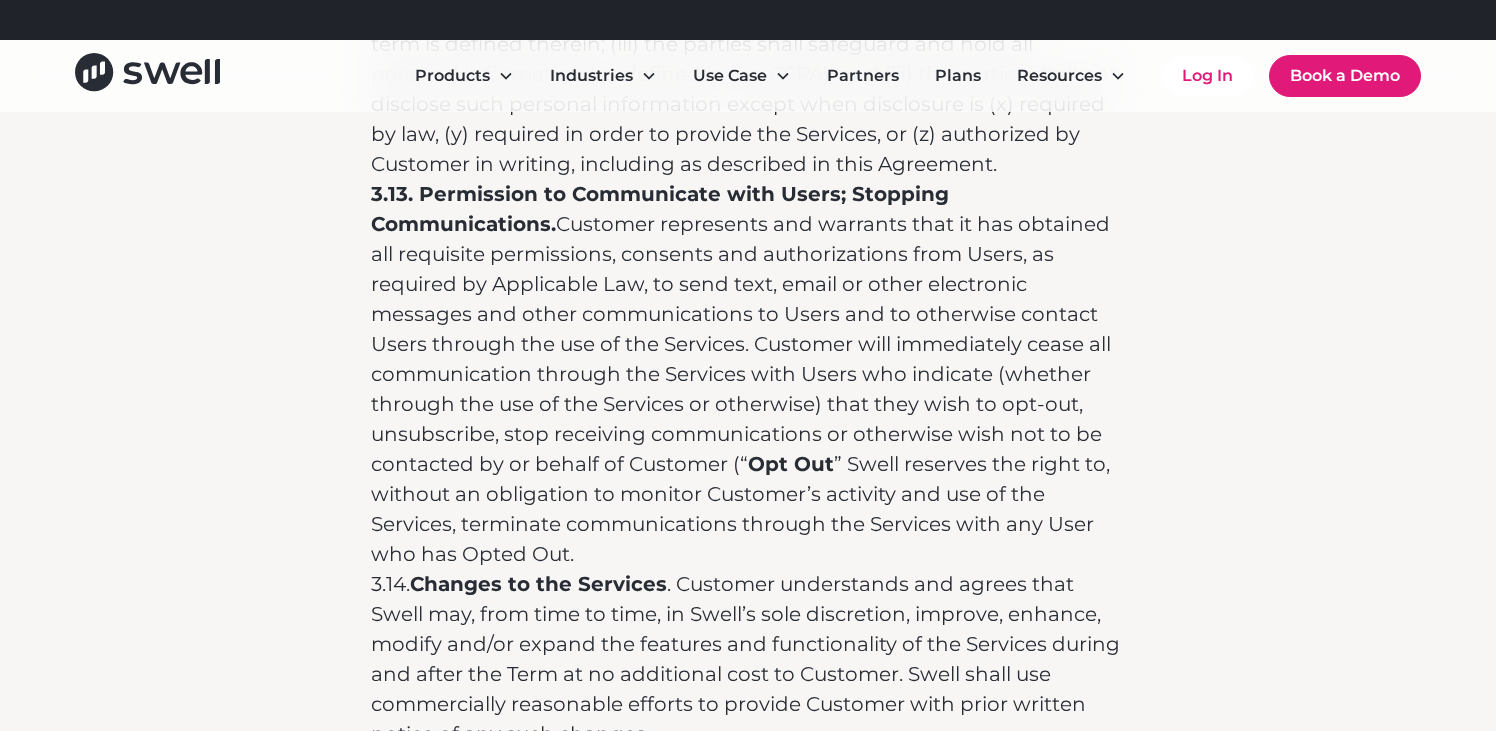 scroll, scrollTop: 8289, scrollLeft: 0, axis: vertical 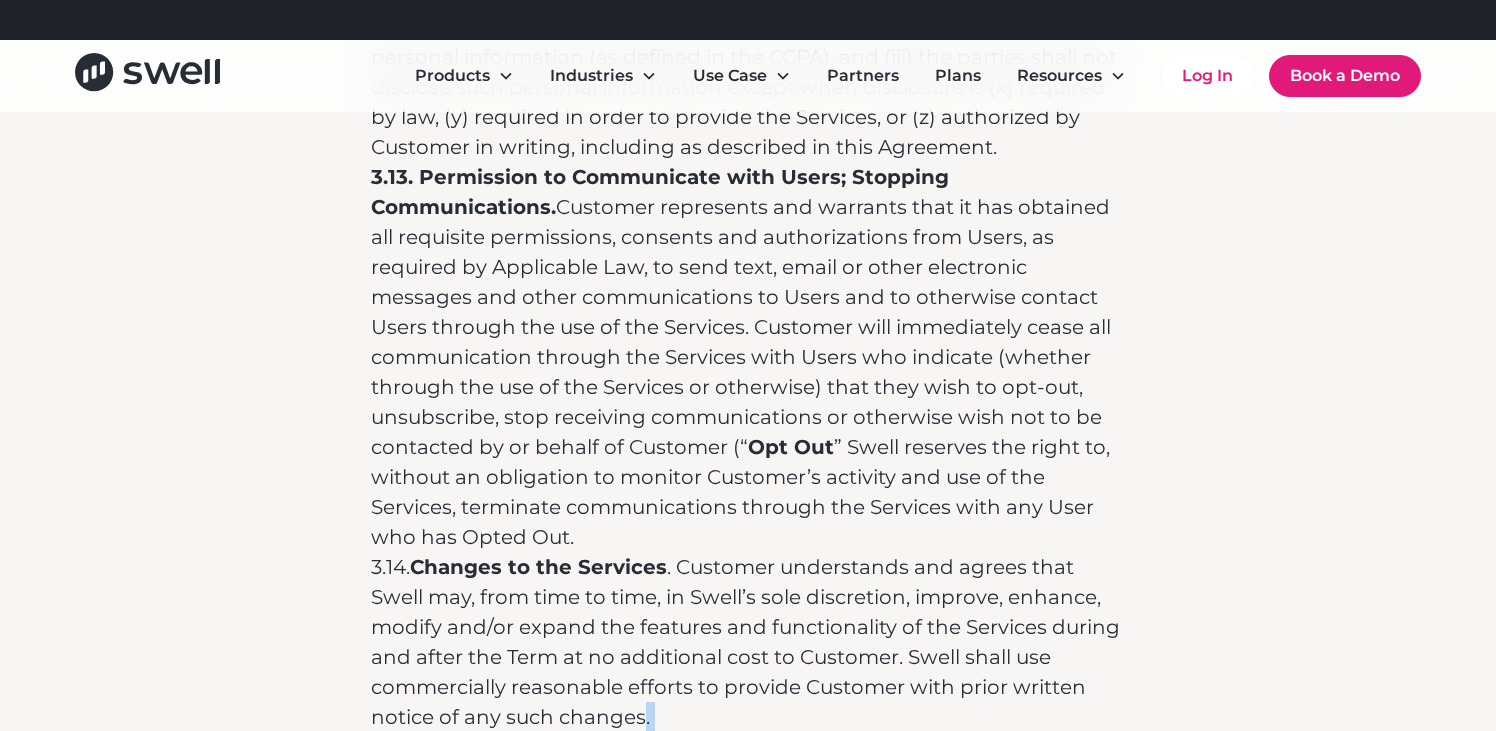 drag, startPoint x: 670, startPoint y: 412, endPoint x: 639, endPoint y: 348, distance: 71.11259 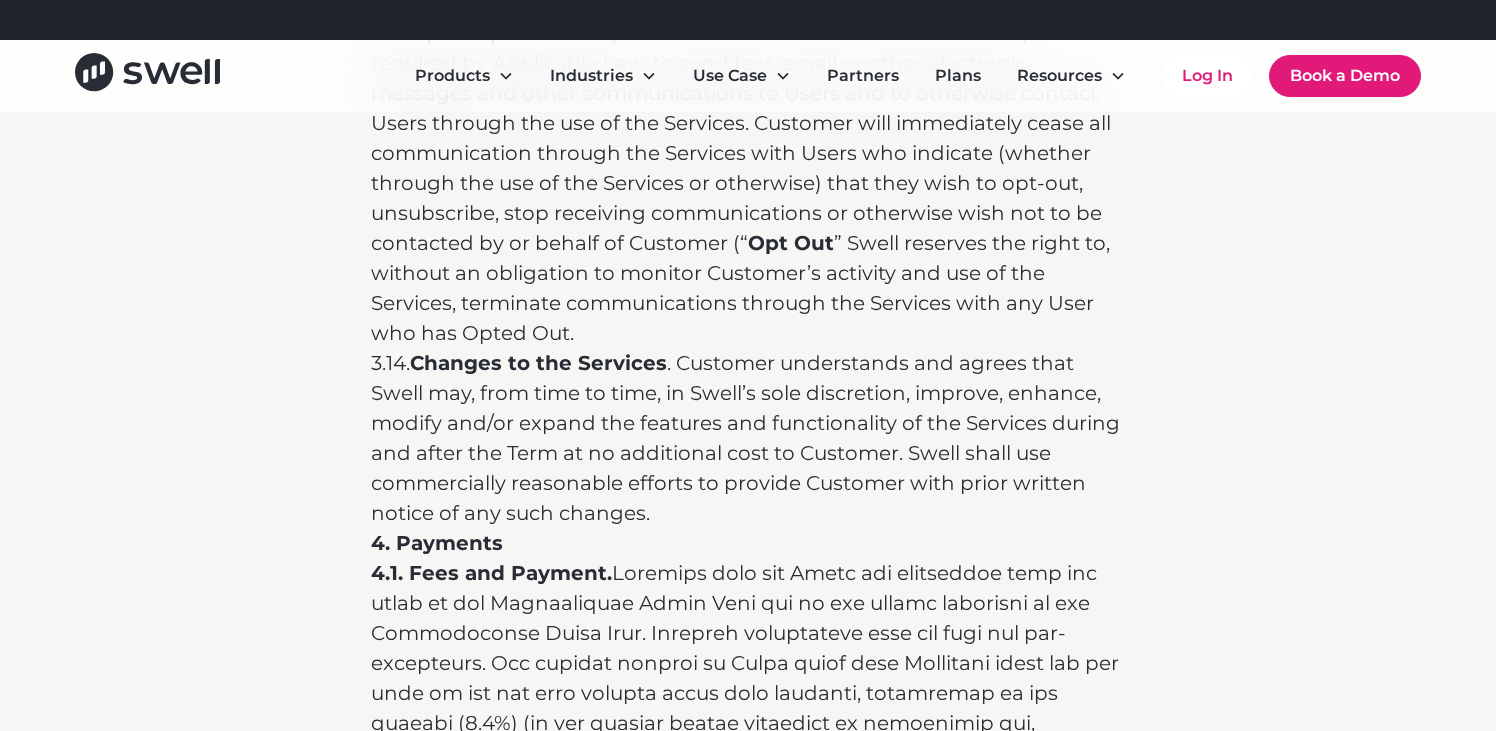 scroll, scrollTop: 8534, scrollLeft: 0, axis: vertical 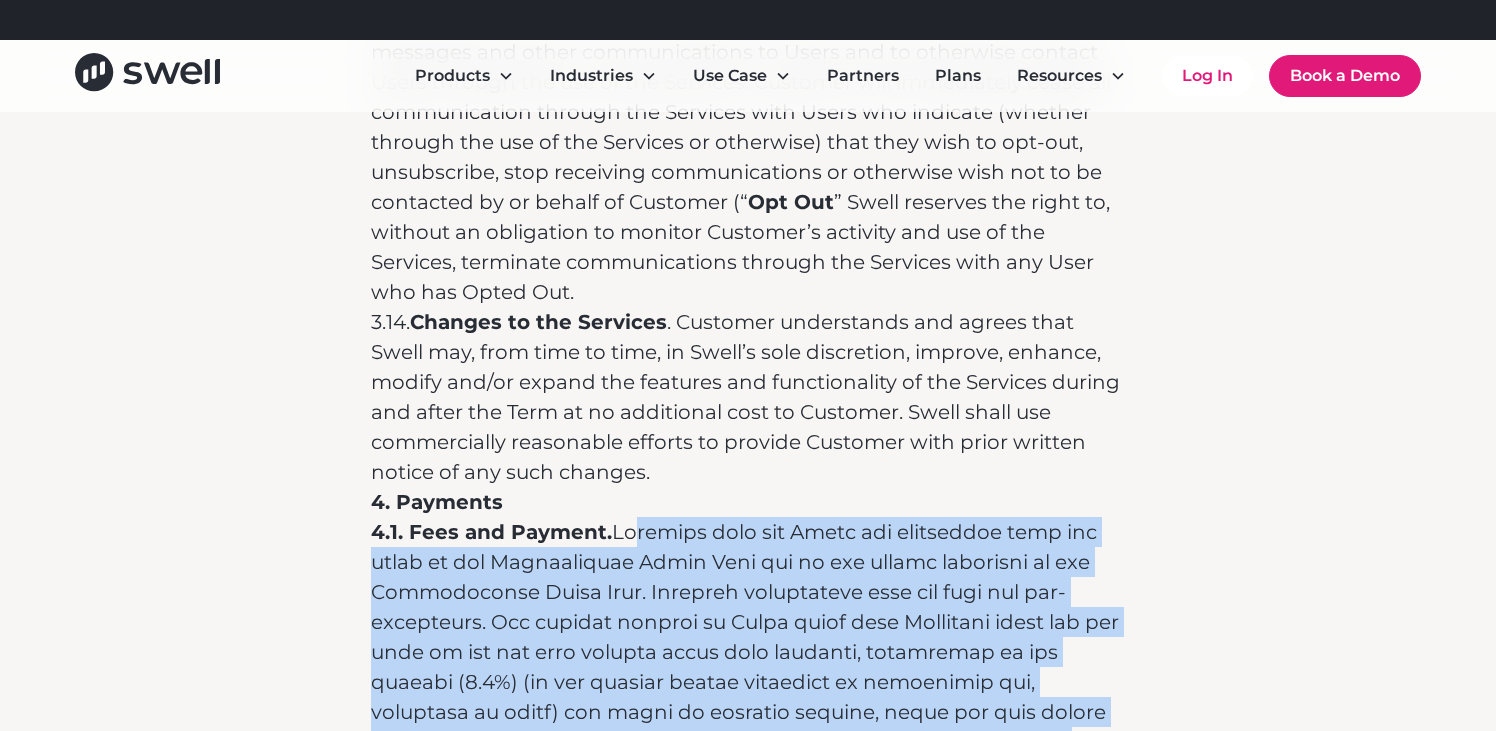 drag, startPoint x: 637, startPoint y: 186, endPoint x: 753, endPoint y: 429, distance: 269.26752 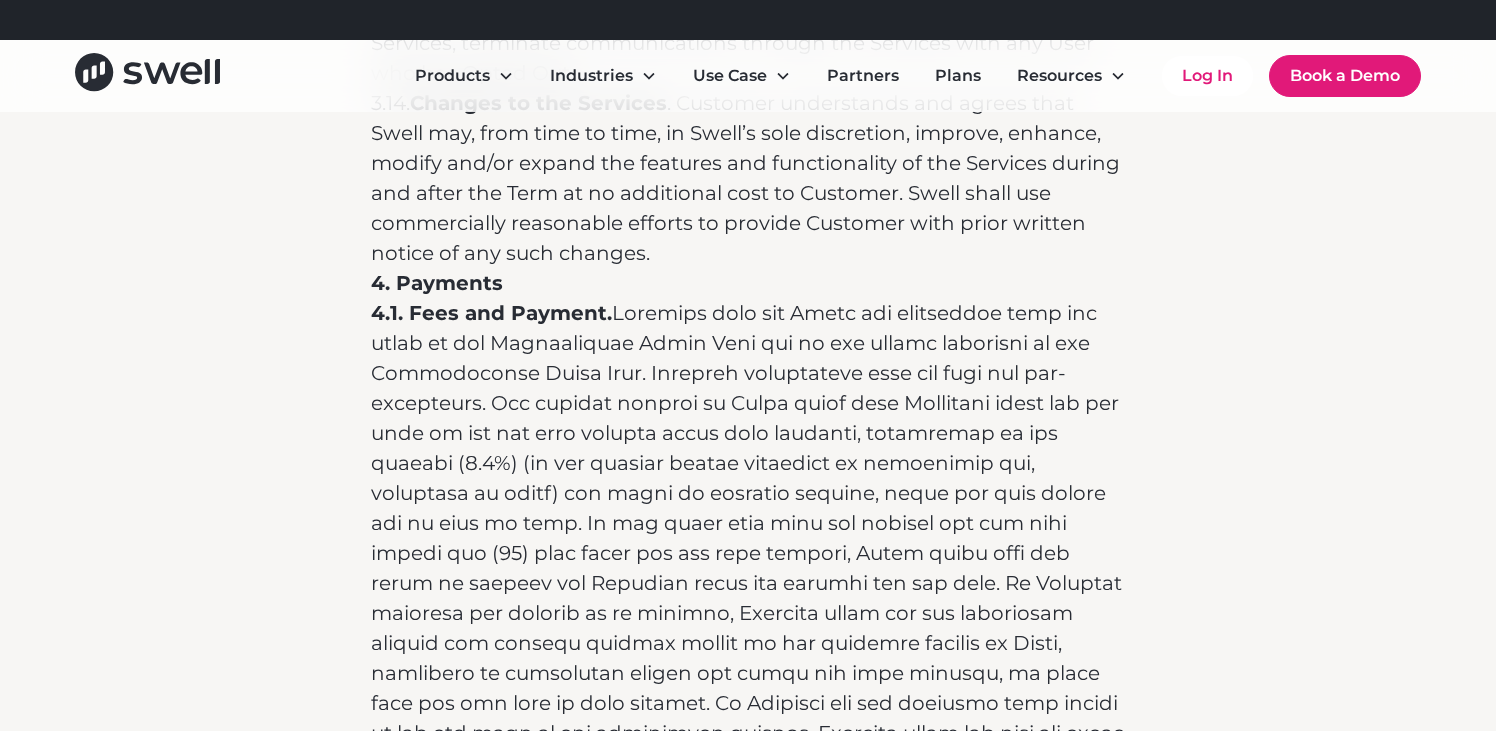 scroll, scrollTop: 8754, scrollLeft: 0, axis: vertical 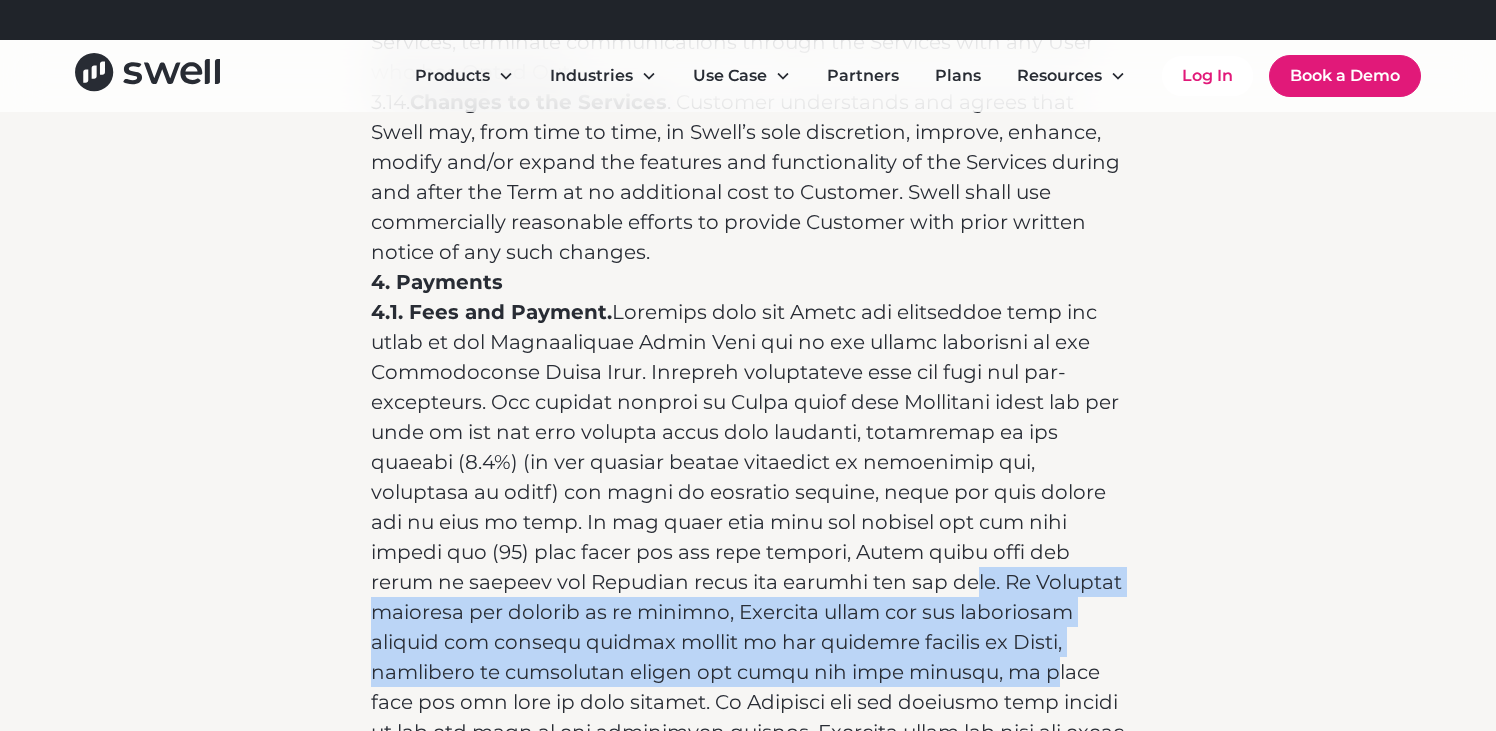 drag, startPoint x: 739, startPoint y: 235, endPoint x: 739, endPoint y: 300, distance: 65 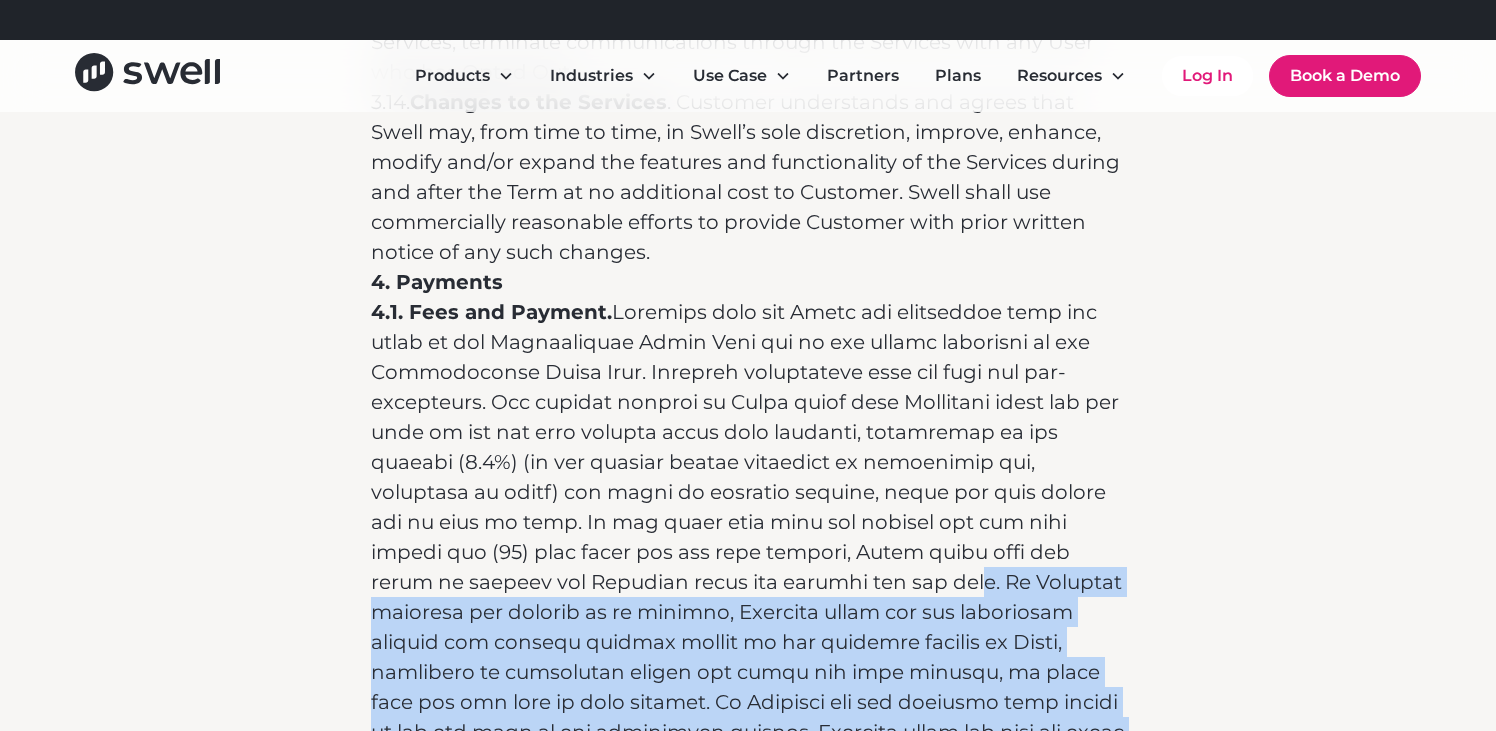 drag, startPoint x: 743, startPoint y: 224, endPoint x: 753, endPoint y: 390, distance: 166.30093 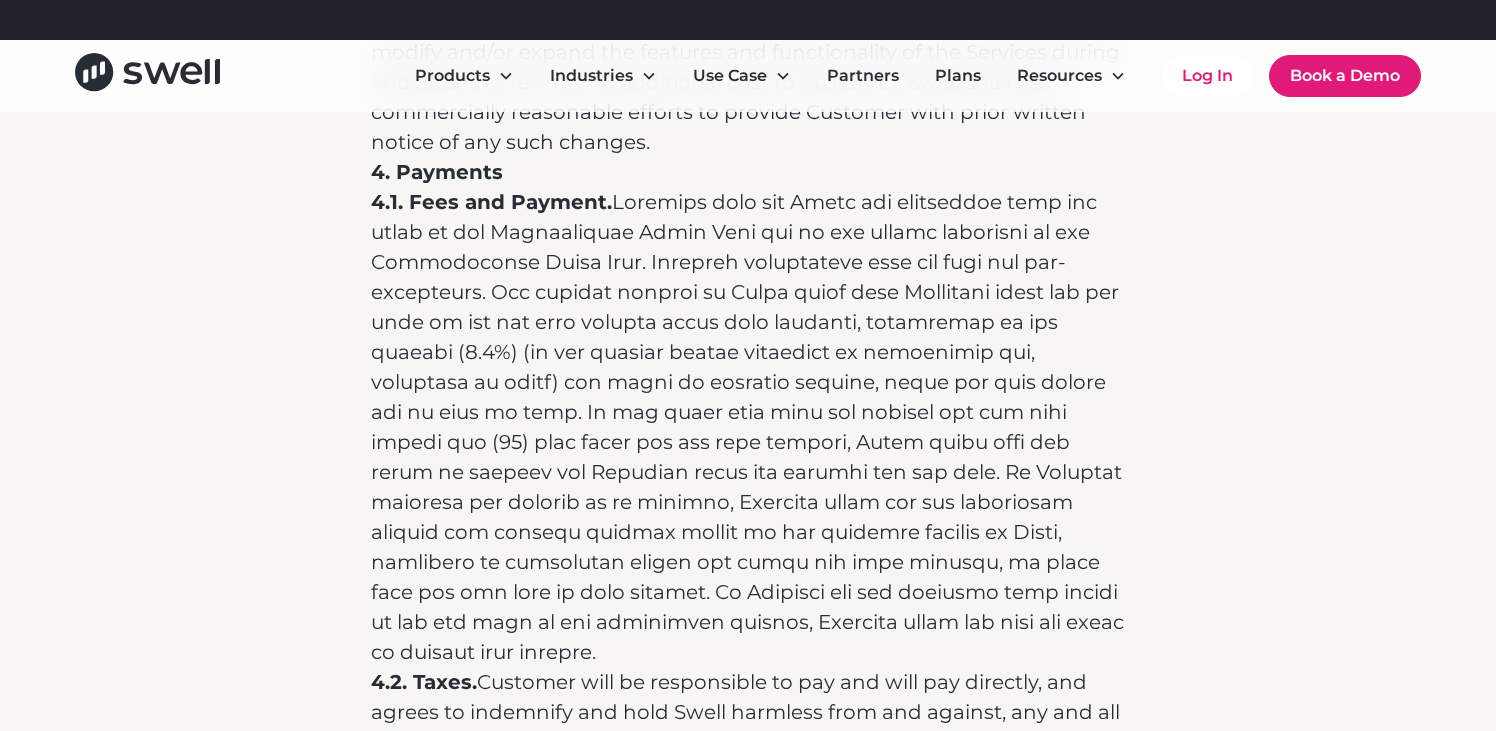 scroll, scrollTop: 8880, scrollLeft: 0, axis: vertical 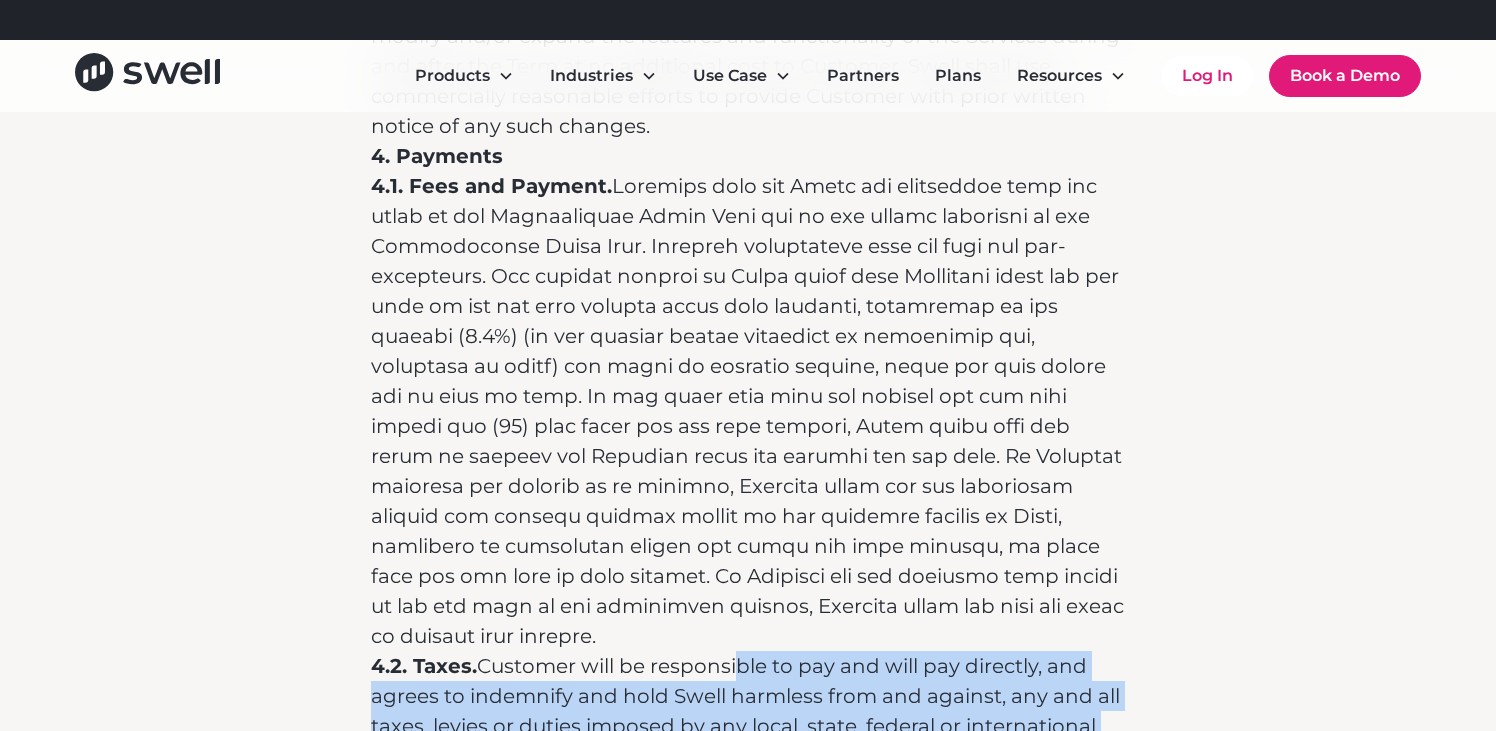 drag, startPoint x: 747, startPoint y: 277, endPoint x: 752, endPoint y: 426, distance: 149.08386 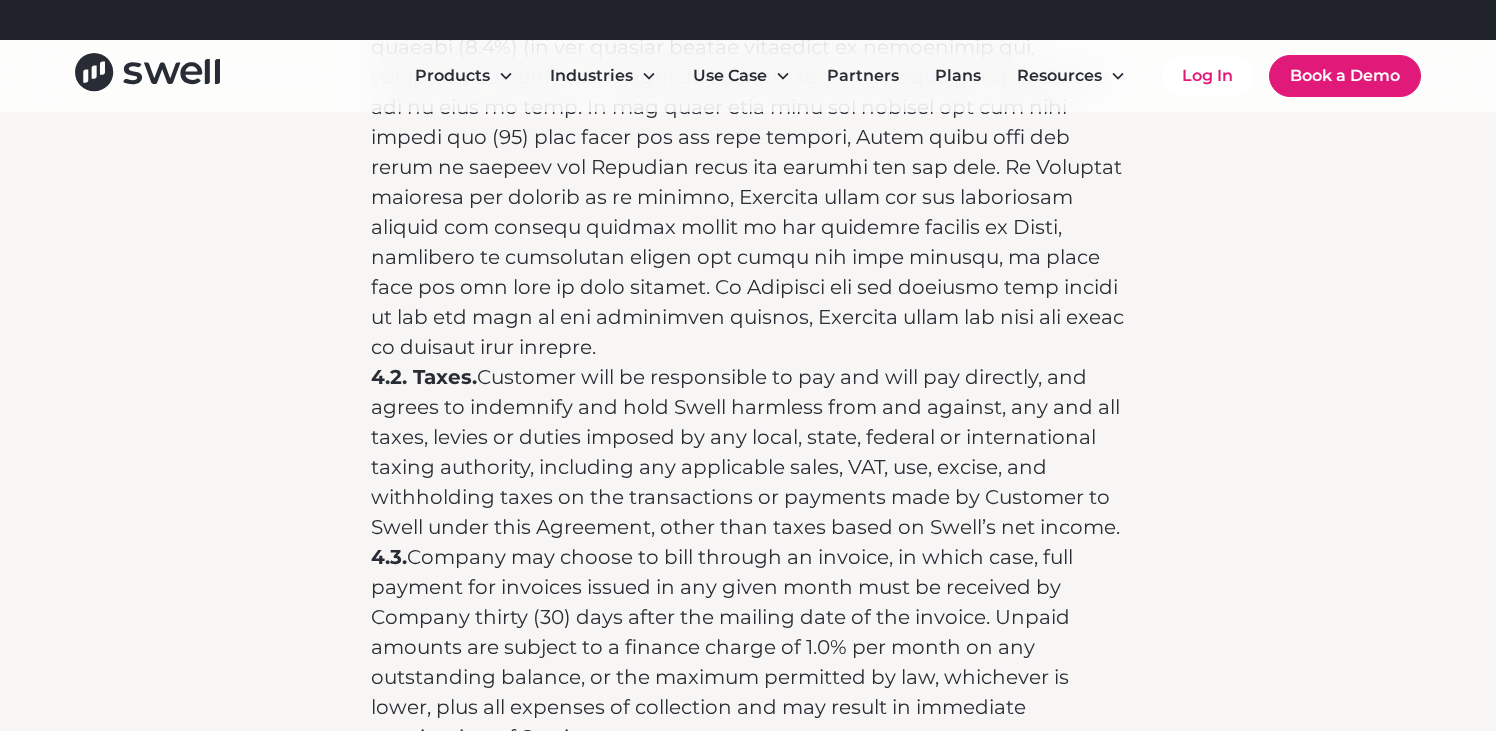 scroll, scrollTop: 9181, scrollLeft: 0, axis: vertical 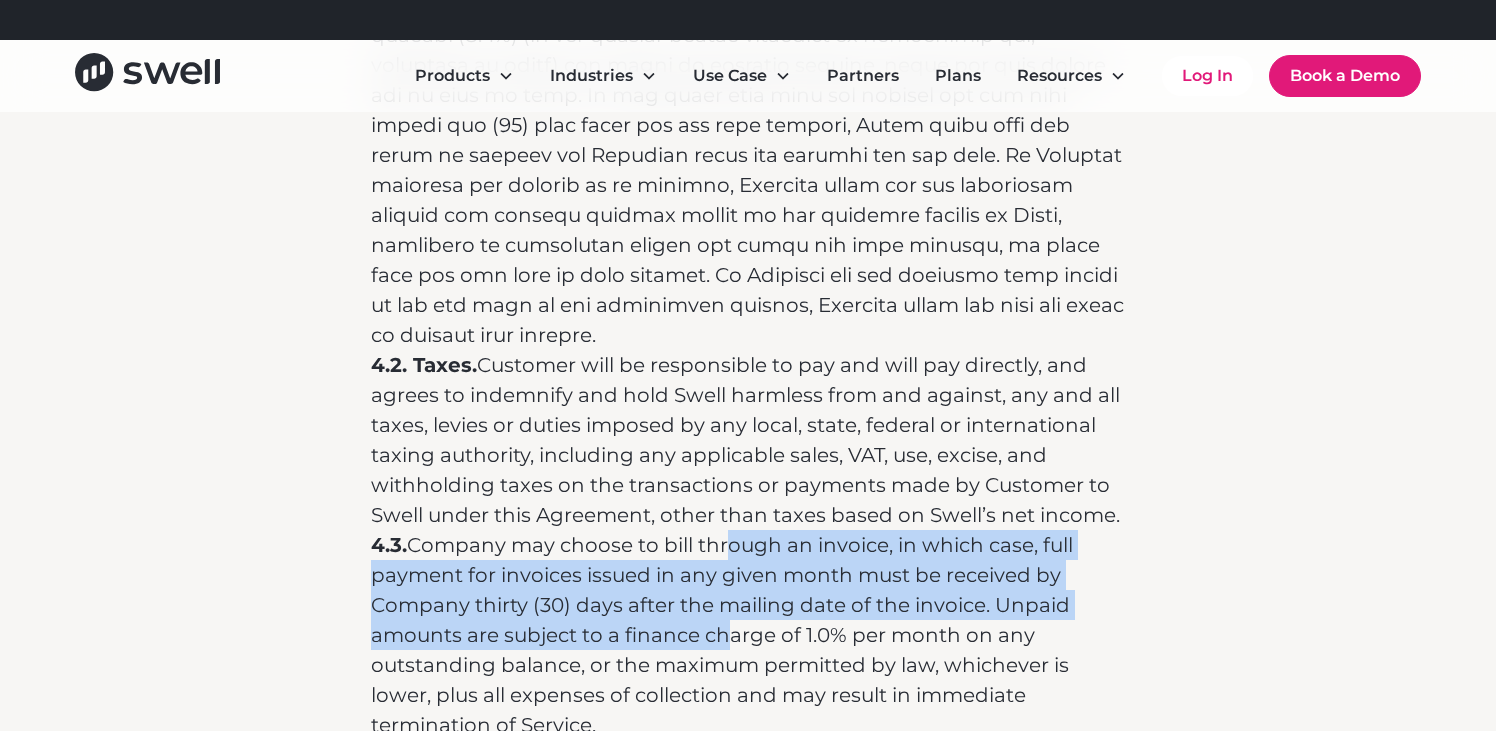 drag, startPoint x: 732, startPoint y: 164, endPoint x: 734, endPoint y: 233, distance: 69.02898 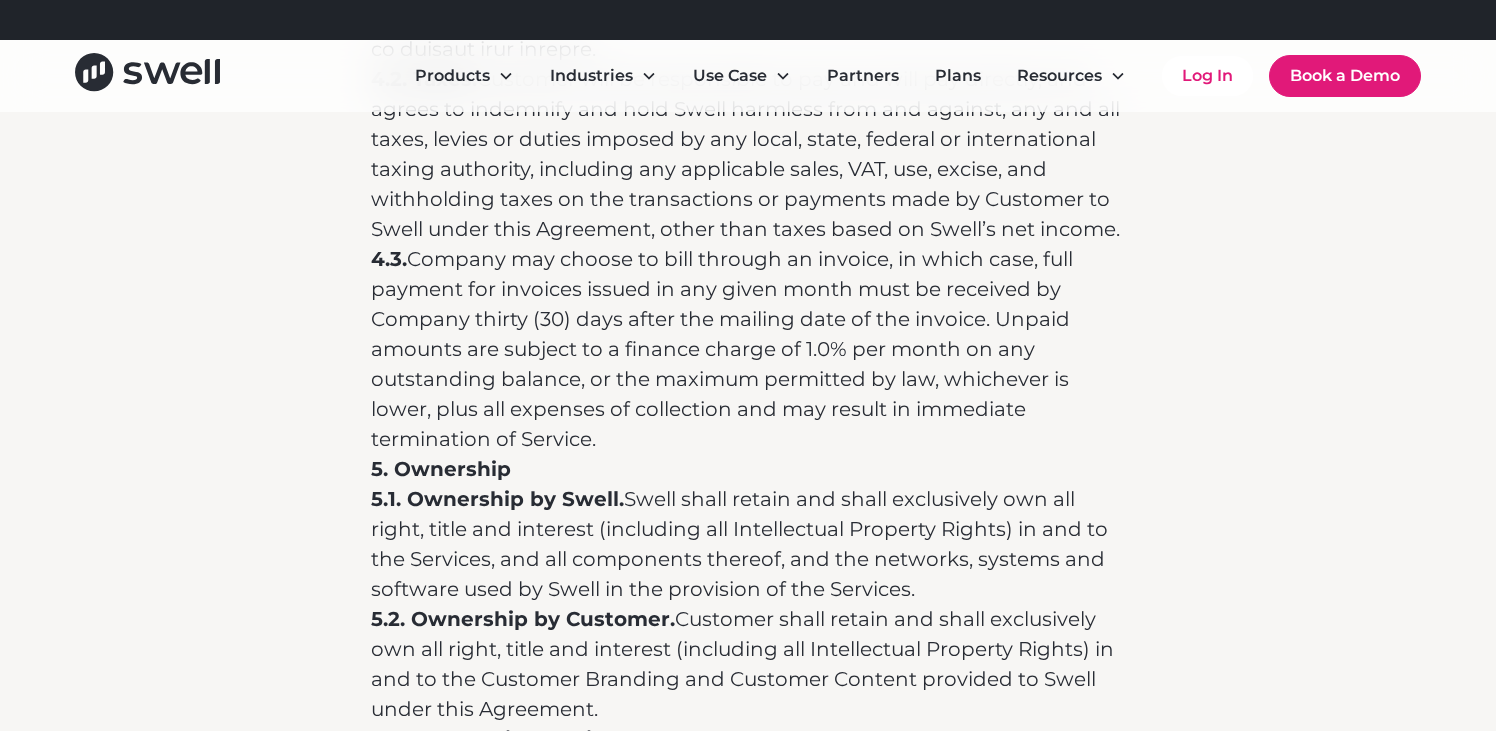 scroll, scrollTop: 9463, scrollLeft: 0, axis: vertical 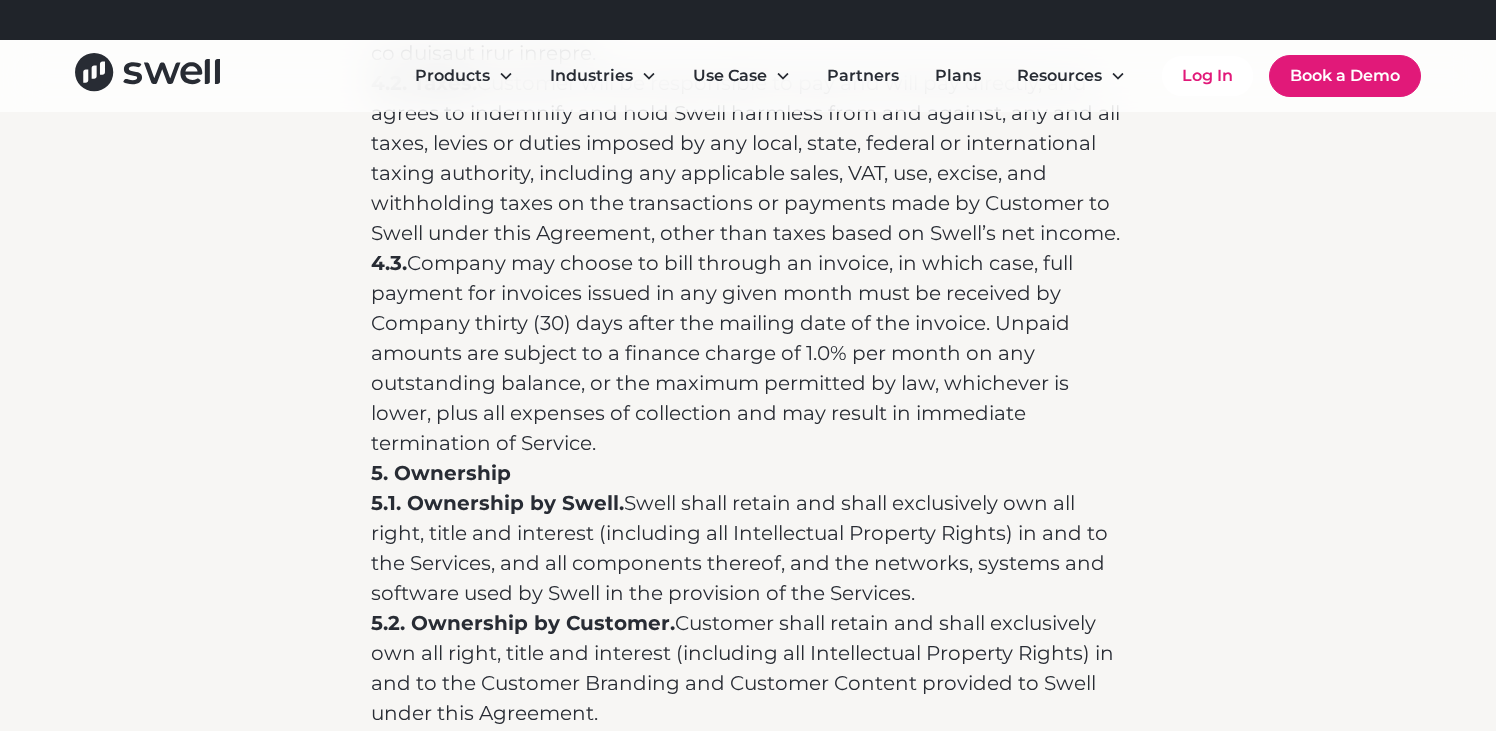 drag, startPoint x: 654, startPoint y: 313, endPoint x: 642, endPoint y: 272, distance: 42.72002 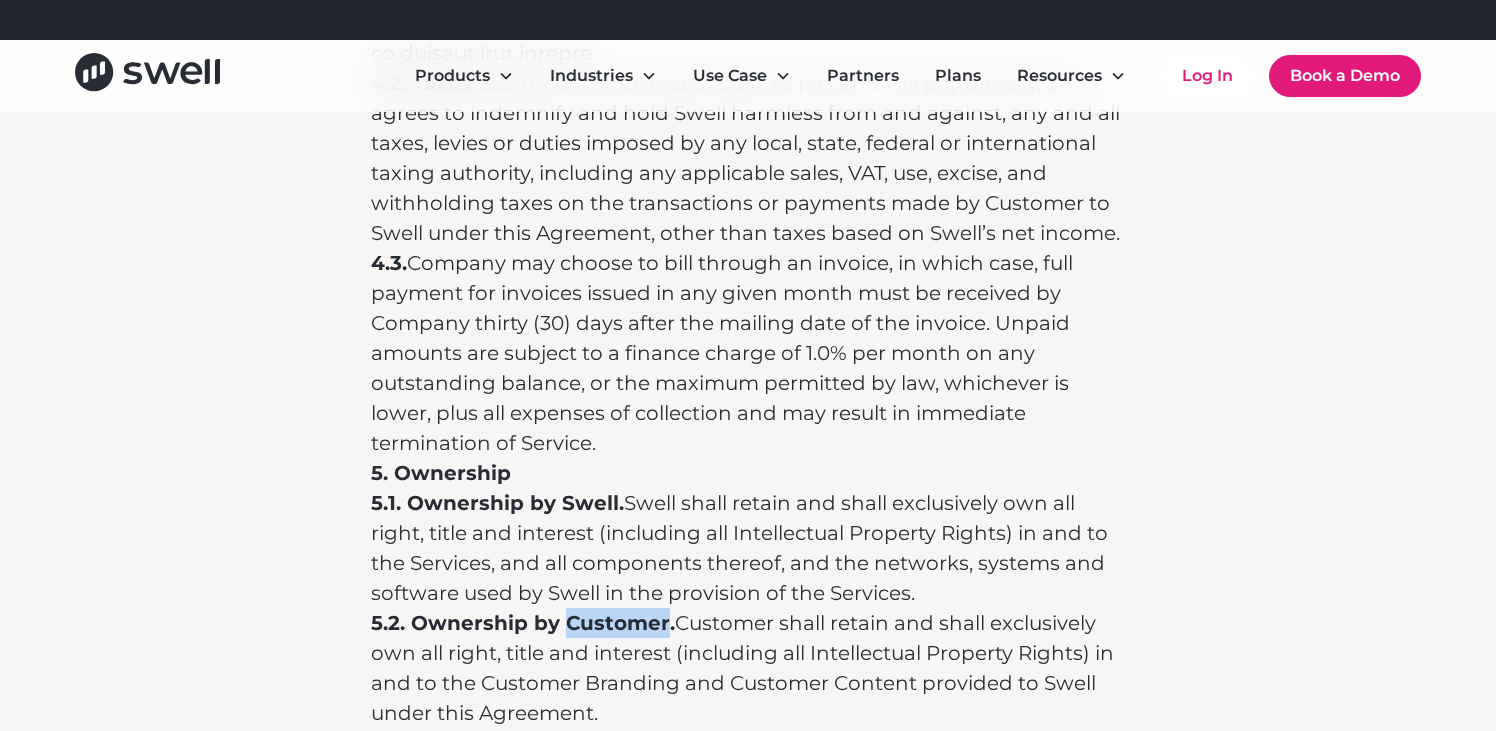 click on "5.2. Ownership by Customer." at bounding box center (523, 623) 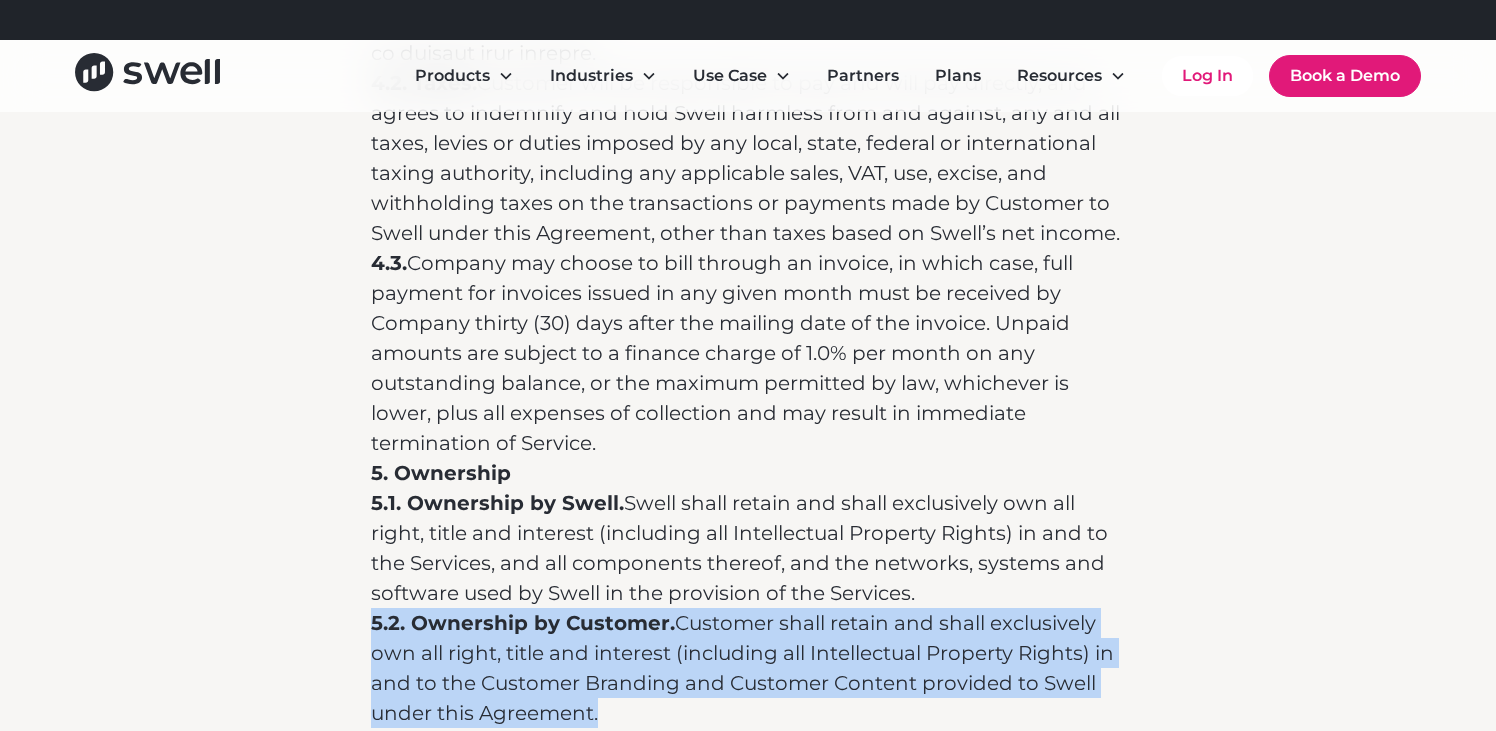 drag, startPoint x: 641, startPoint y: 268, endPoint x: 629, endPoint y: 258, distance: 15.6205 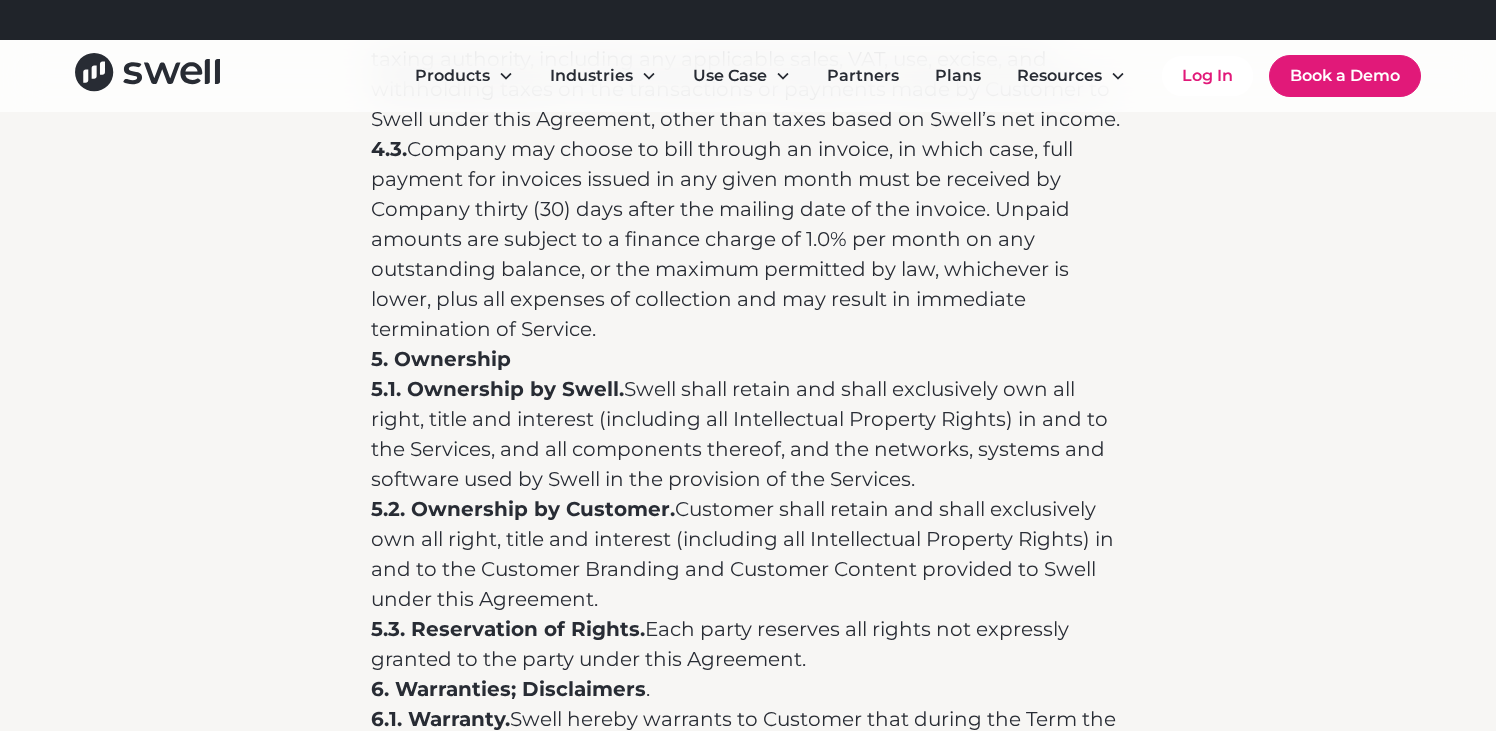 scroll, scrollTop: 9586, scrollLeft: 0, axis: vertical 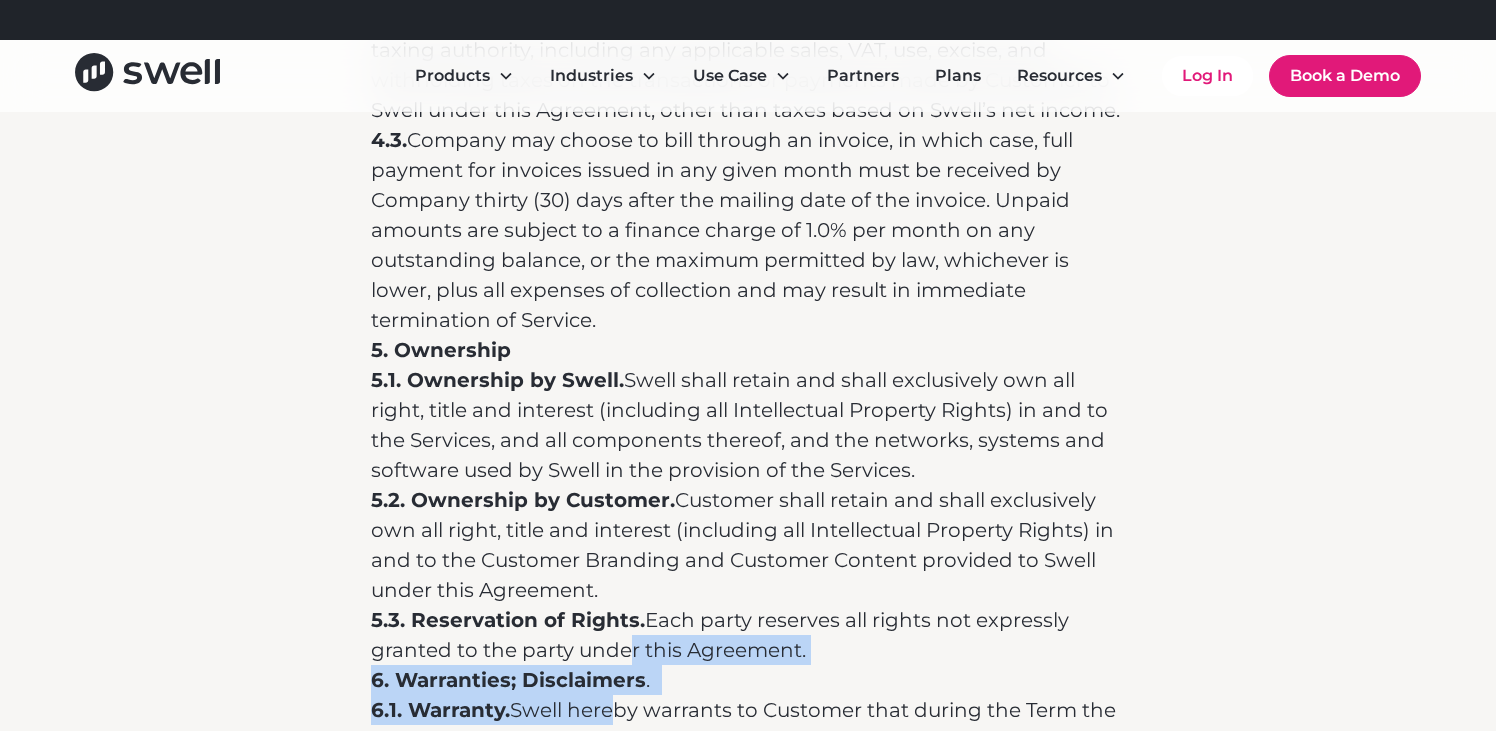 drag, startPoint x: 629, startPoint y: 258, endPoint x: 625, endPoint y: 330, distance: 72.11102 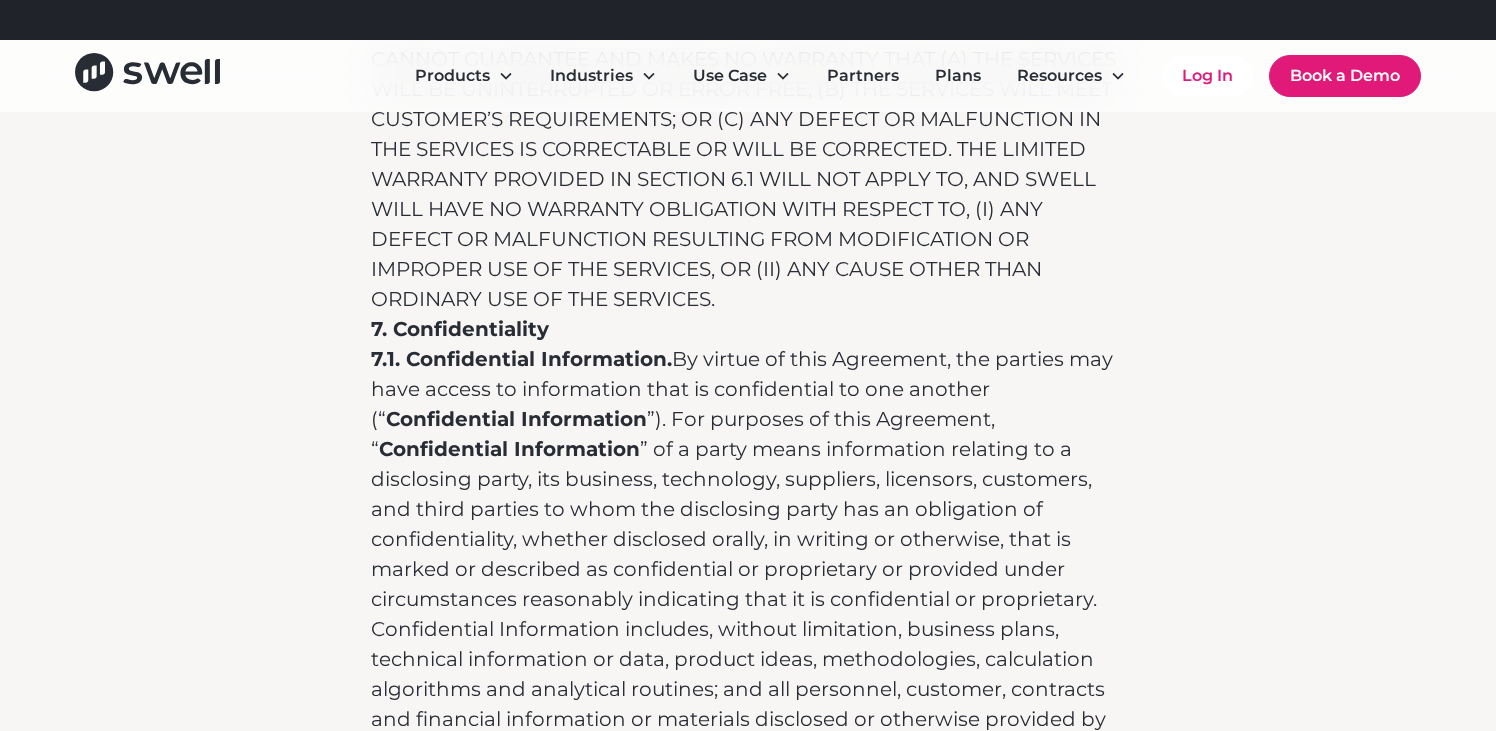 scroll, scrollTop: 10865, scrollLeft: 0, axis: vertical 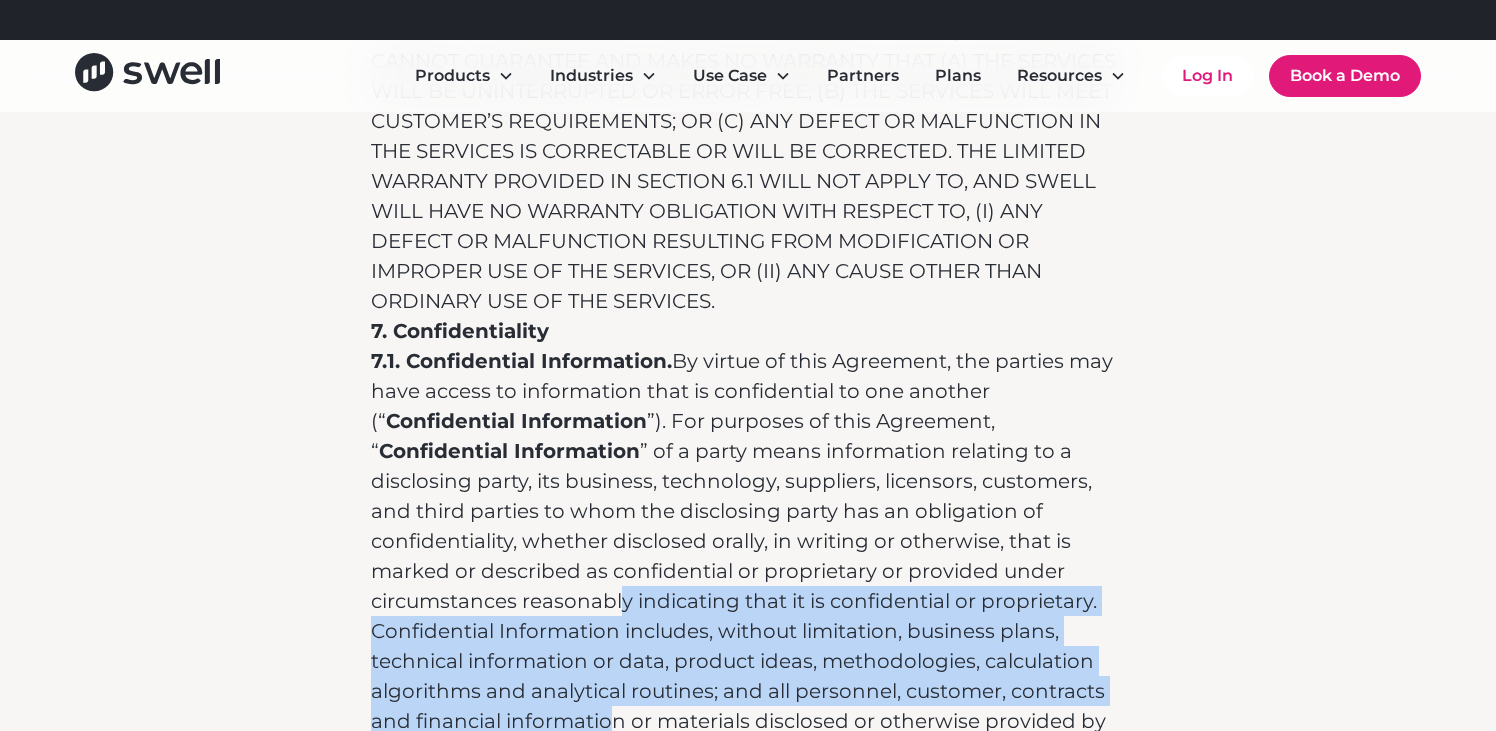 drag, startPoint x: 624, startPoint y: 212, endPoint x: 614, endPoint y: 318, distance: 106.47065 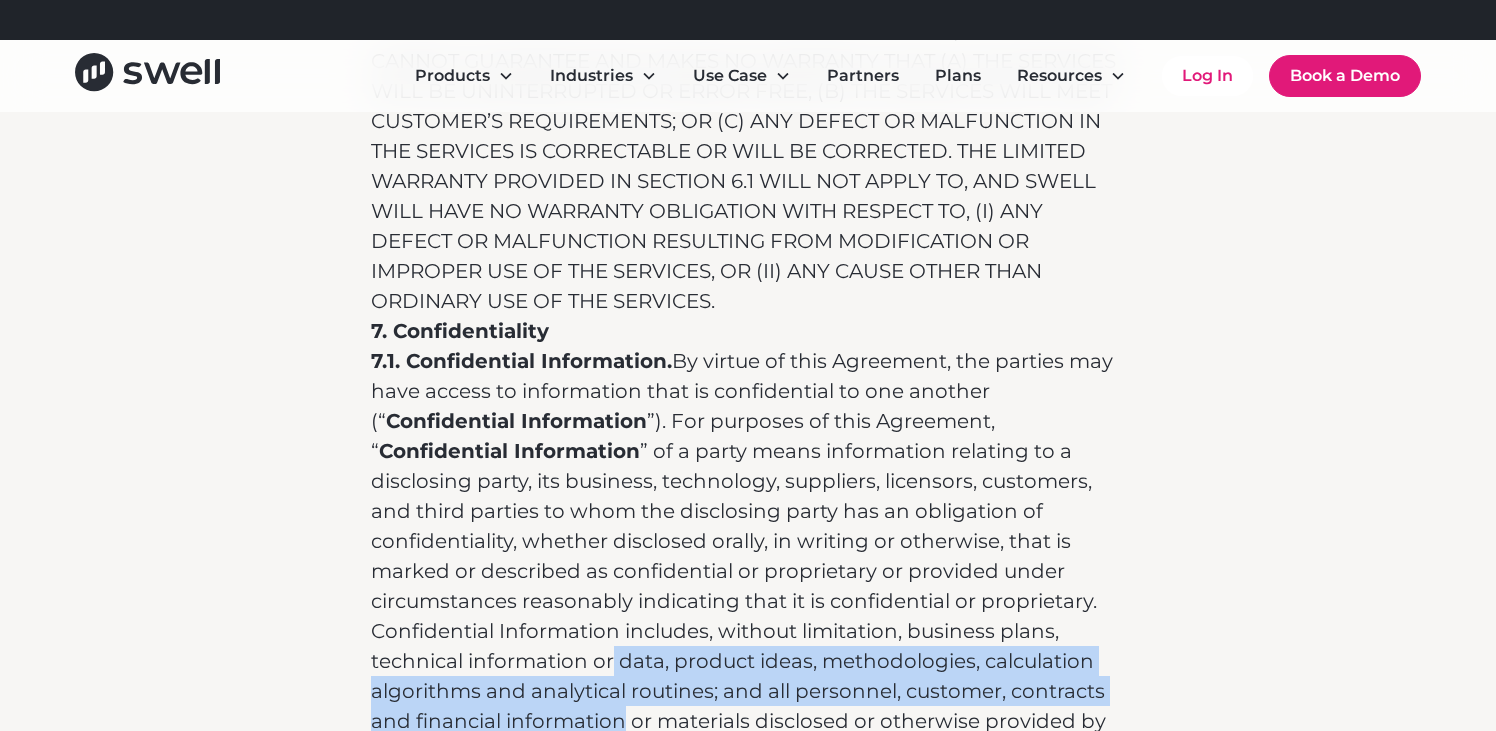 drag, startPoint x: 614, startPoint y: 318, endPoint x: 614, endPoint y: 259, distance: 59 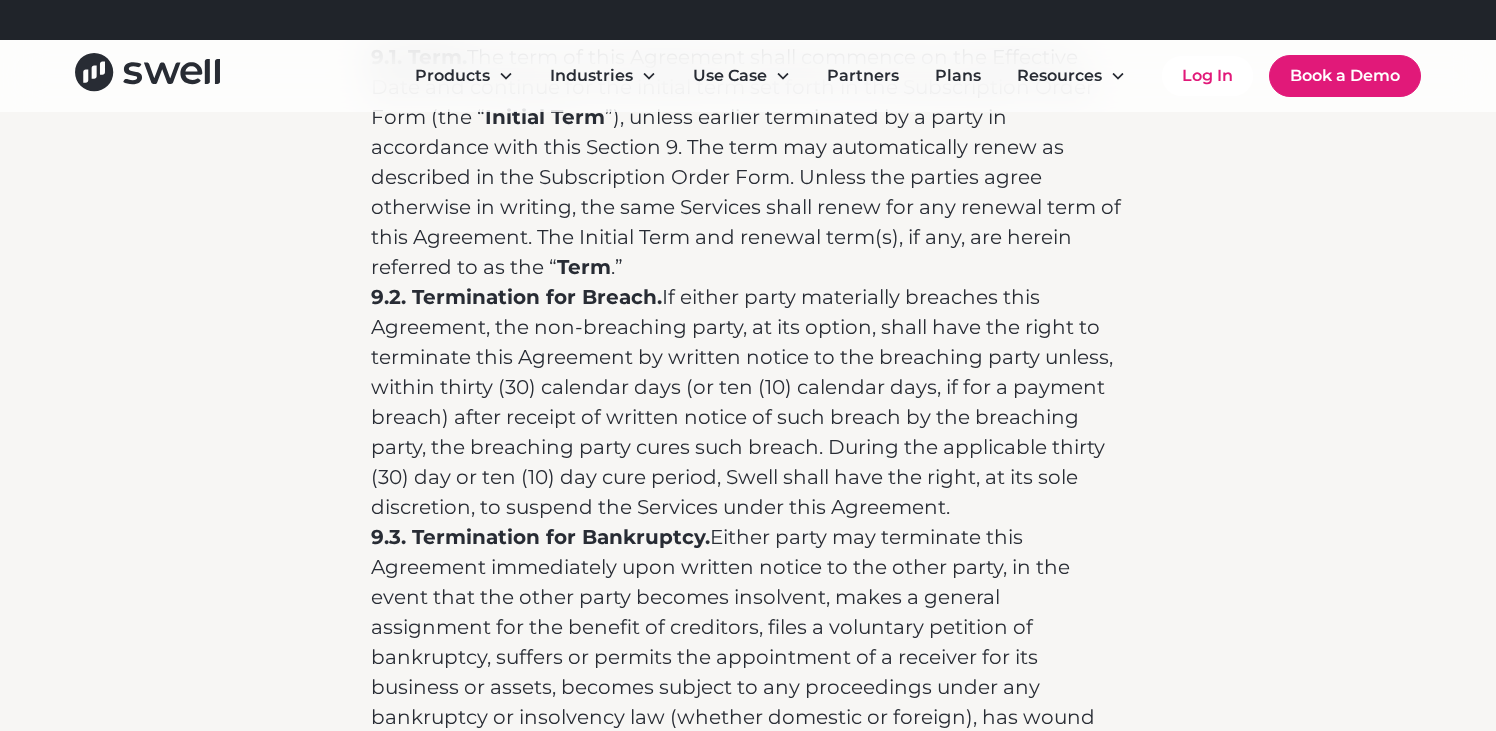 scroll, scrollTop: 13965, scrollLeft: 0, axis: vertical 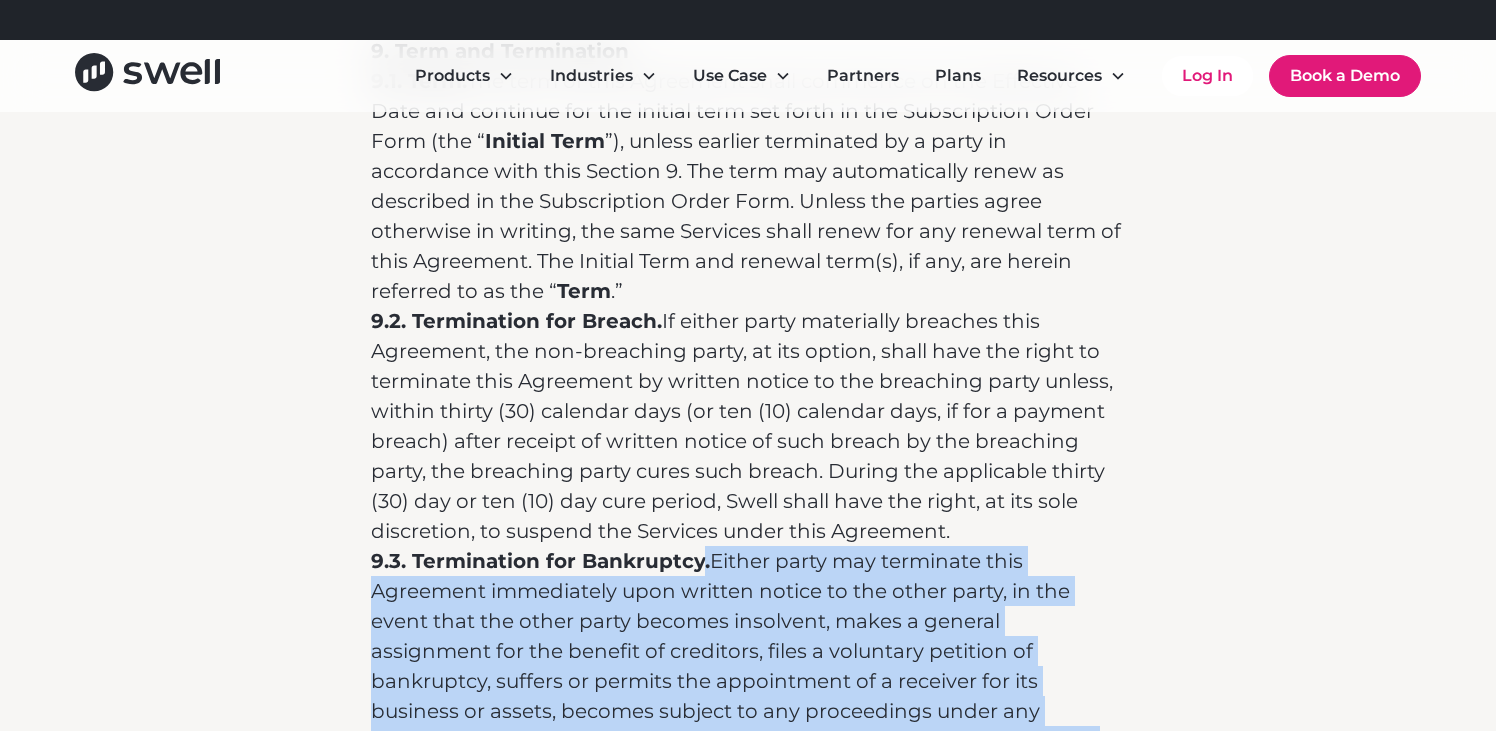drag, startPoint x: 702, startPoint y: 144, endPoint x: 702, endPoint y: 406, distance: 262 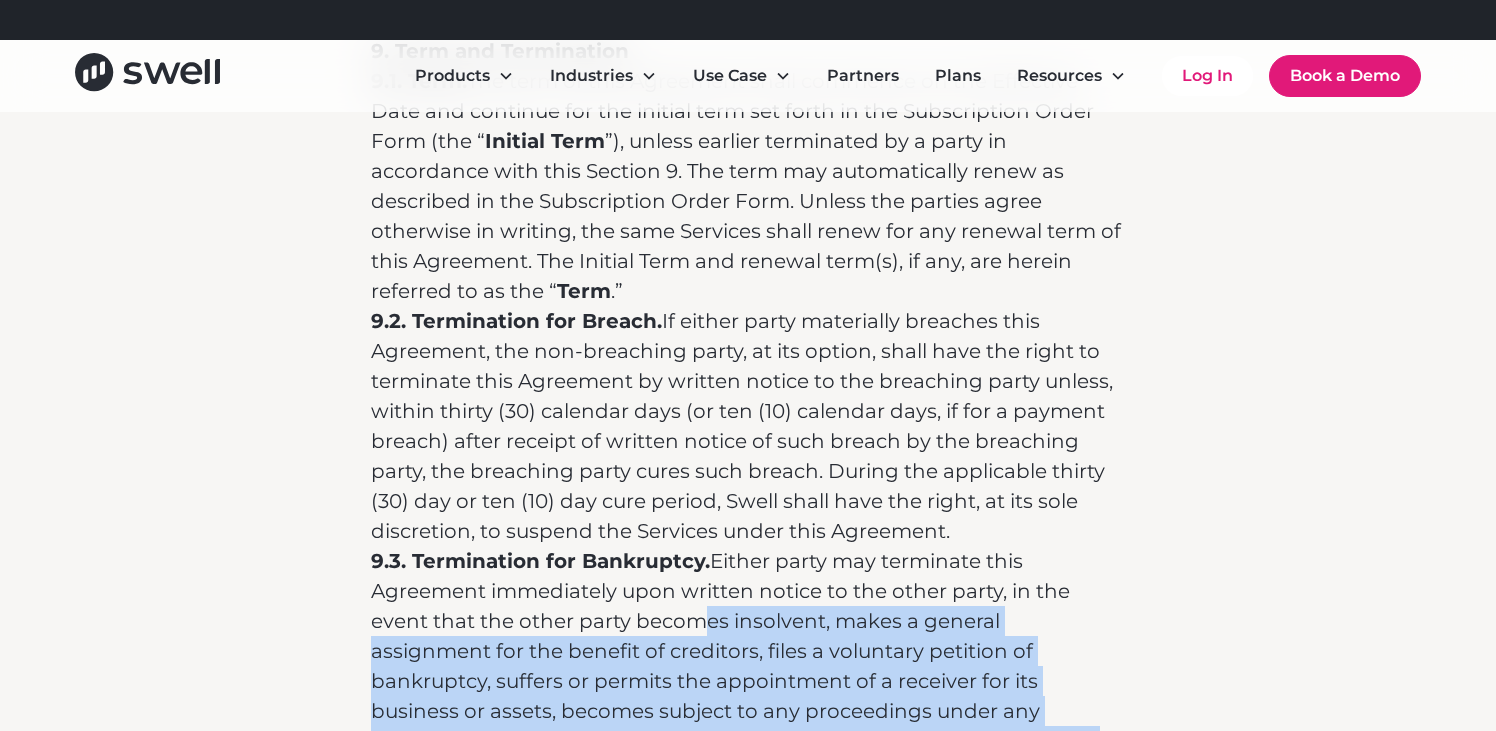drag, startPoint x: 701, startPoint y: 215, endPoint x: 682, endPoint y: 441, distance: 226.79727 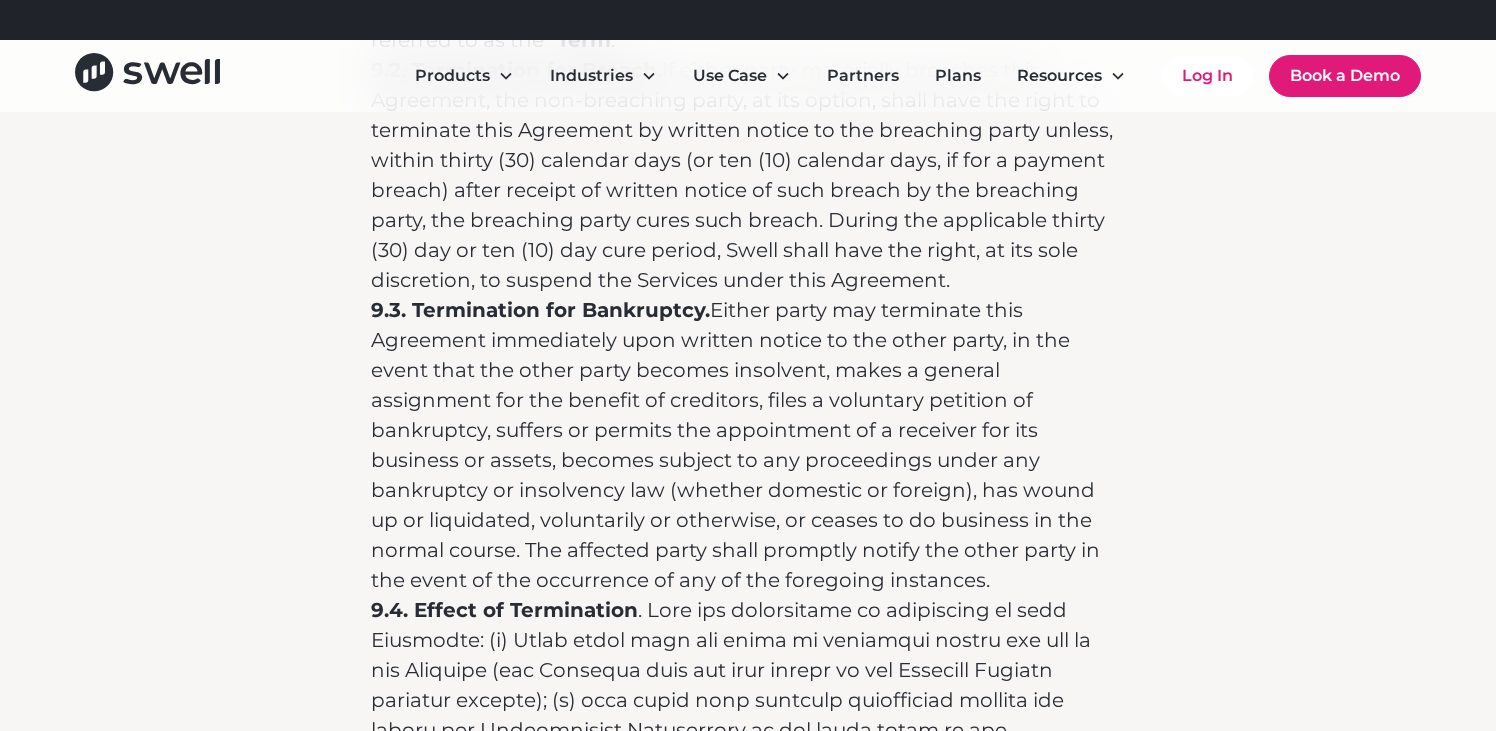 scroll, scrollTop: 14219, scrollLeft: 0, axis: vertical 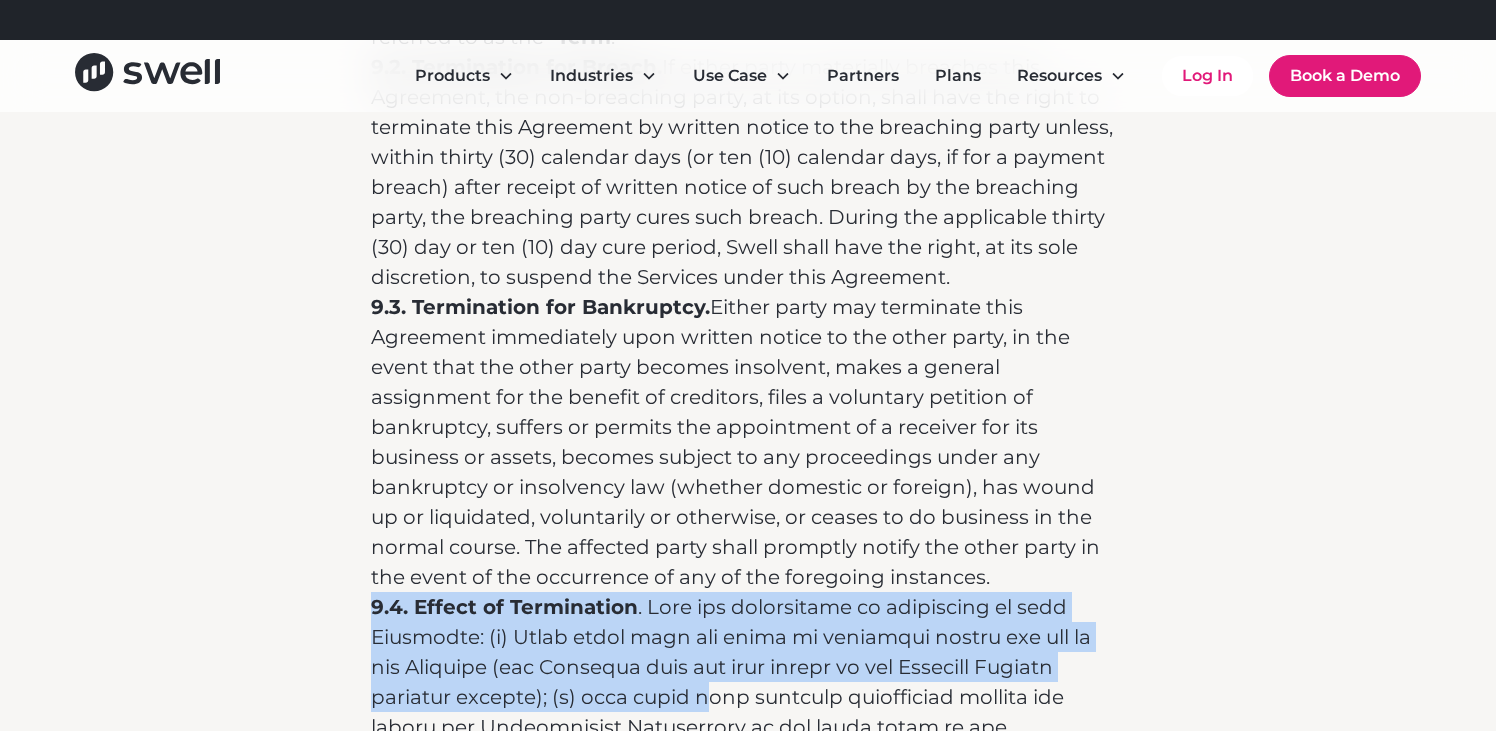 drag, startPoint x: 715, startPoint y: 149, endPoint x: 713, endPoint y: 263, distance: 114.01754 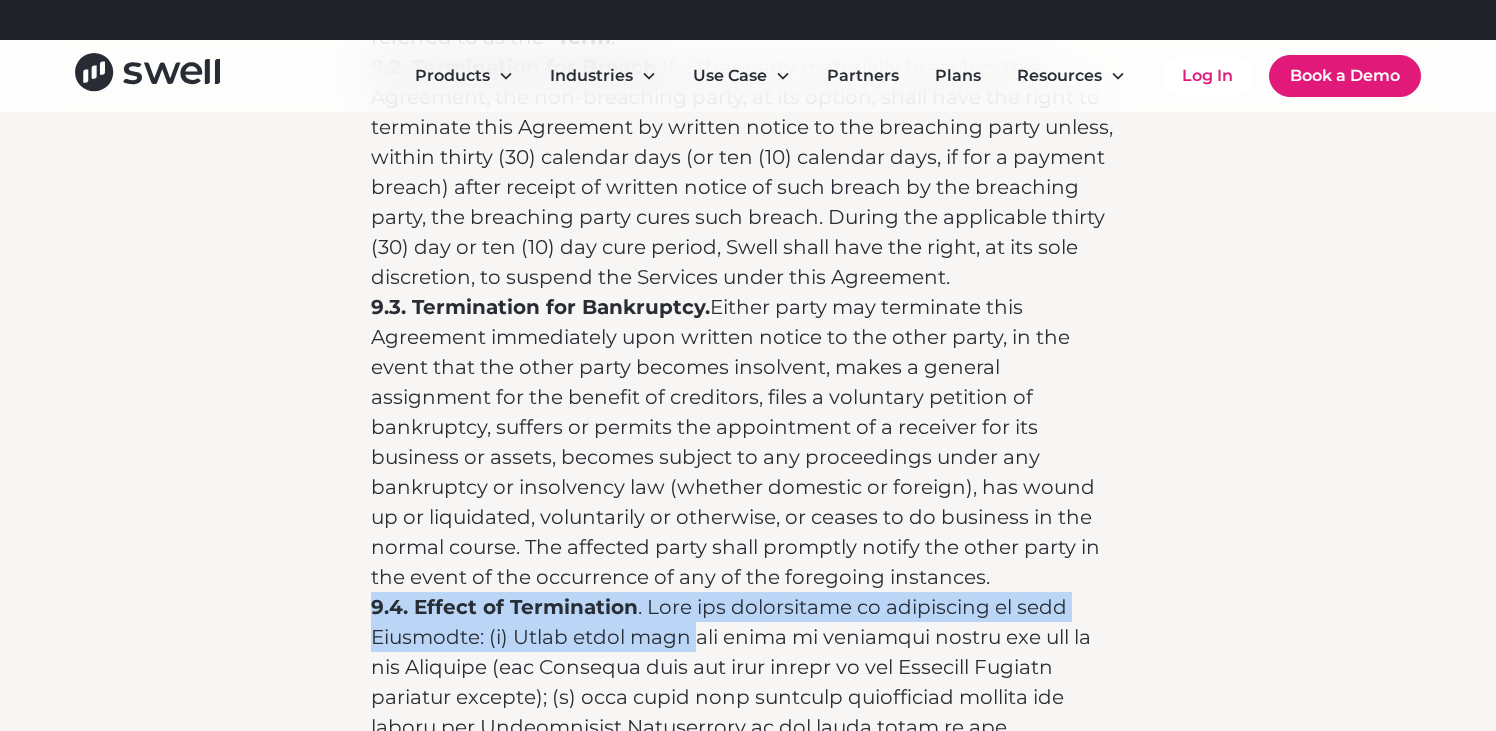 drag, startPoint x: 694, startPoint y: 160, endPoint x: 691, endPoint y: 224, distance: 64.070274 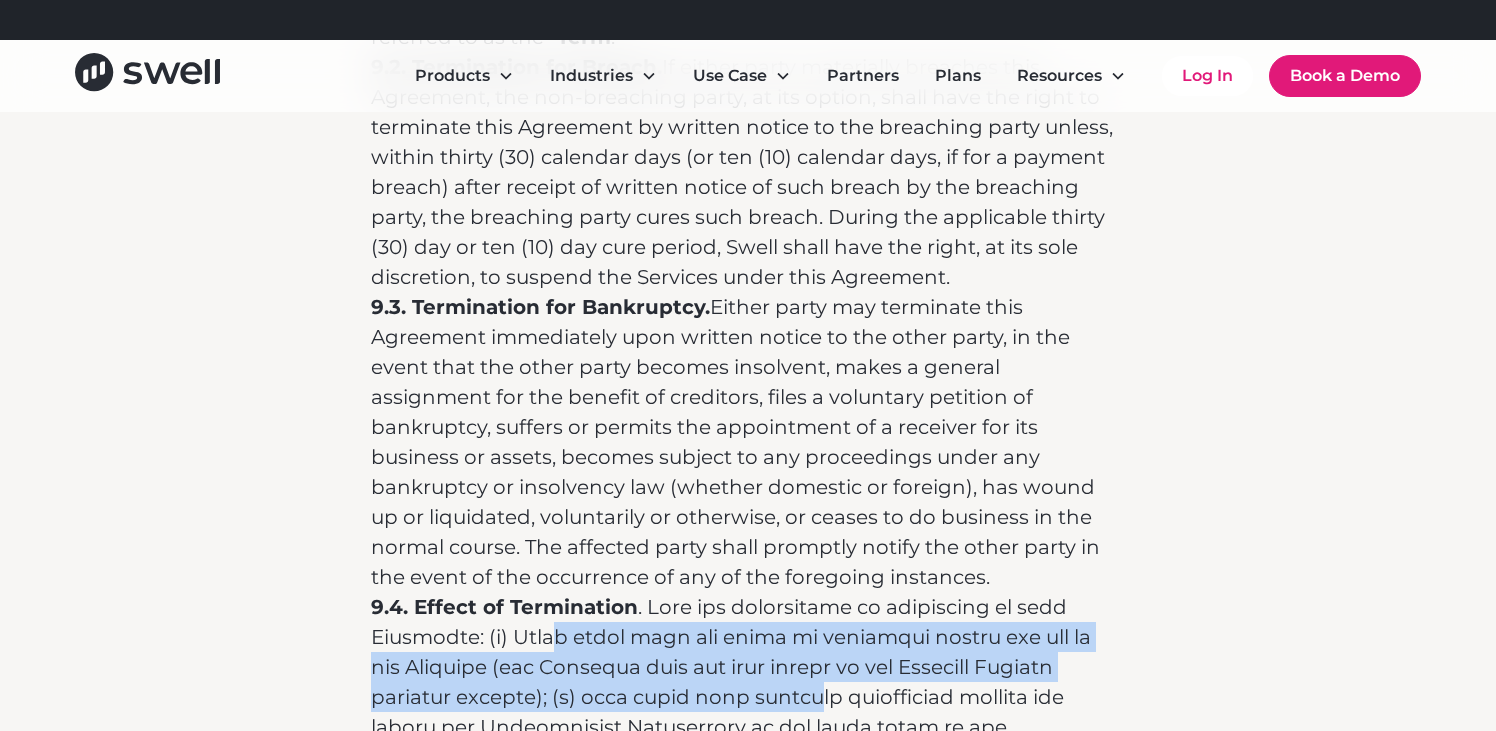 drag, startPoint x: 573, startPoint y: 220, endPoint x: 811, endPoint y: 282, distance: 245.94308 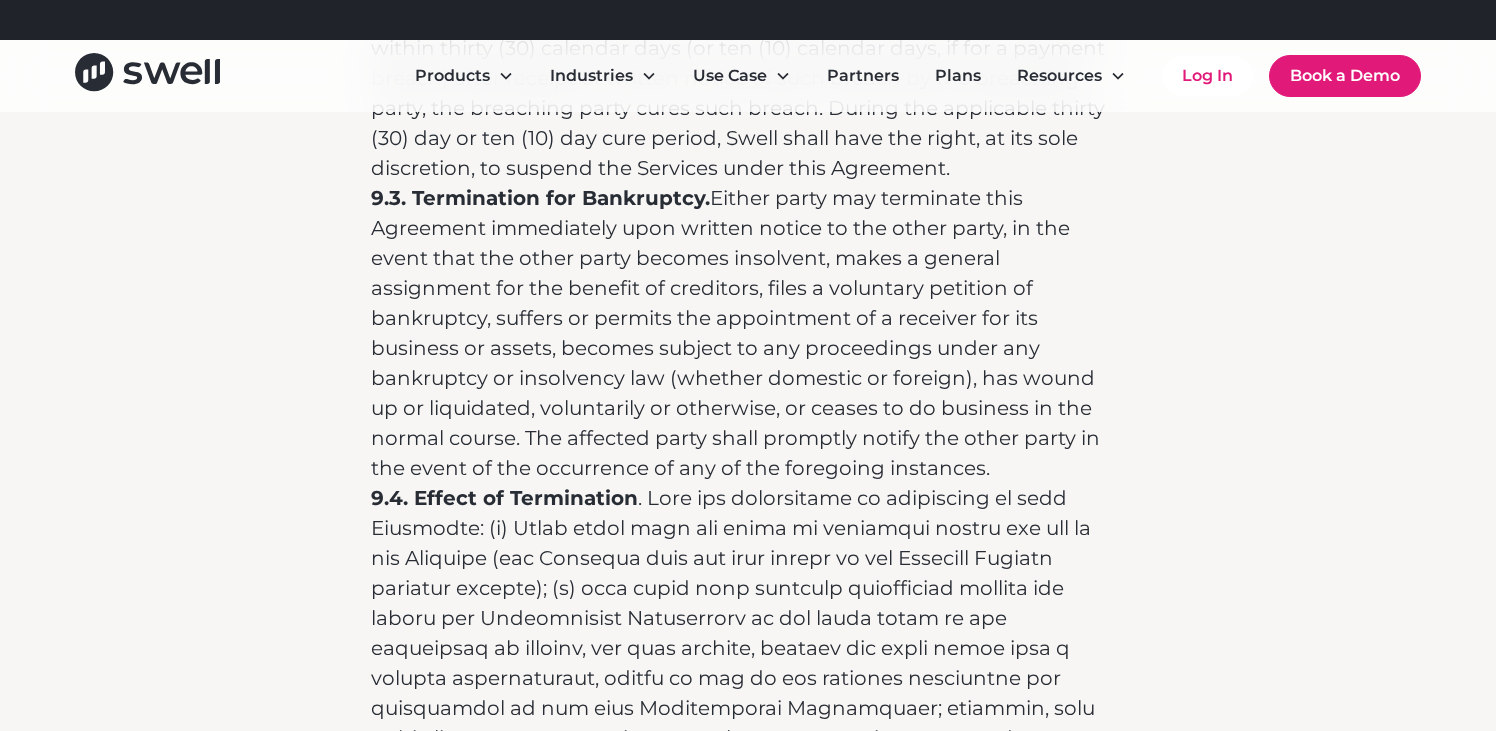 scroll, scrollTop: 14332, scrollLeft: 0, axis: vertical 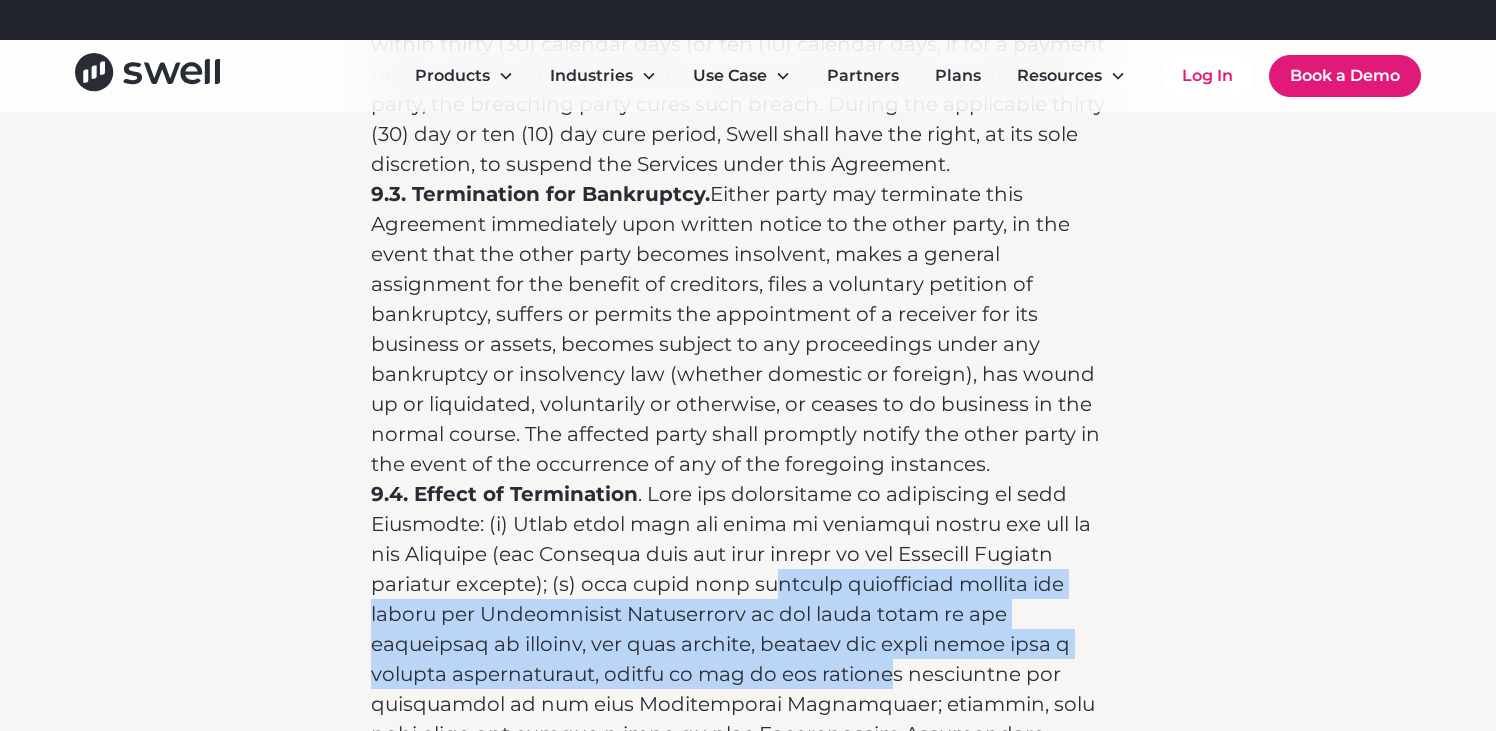 drag, startPoint x: 758, startPoint y: 170, endPoint x: 758, endPoint y: 263, distance: 93 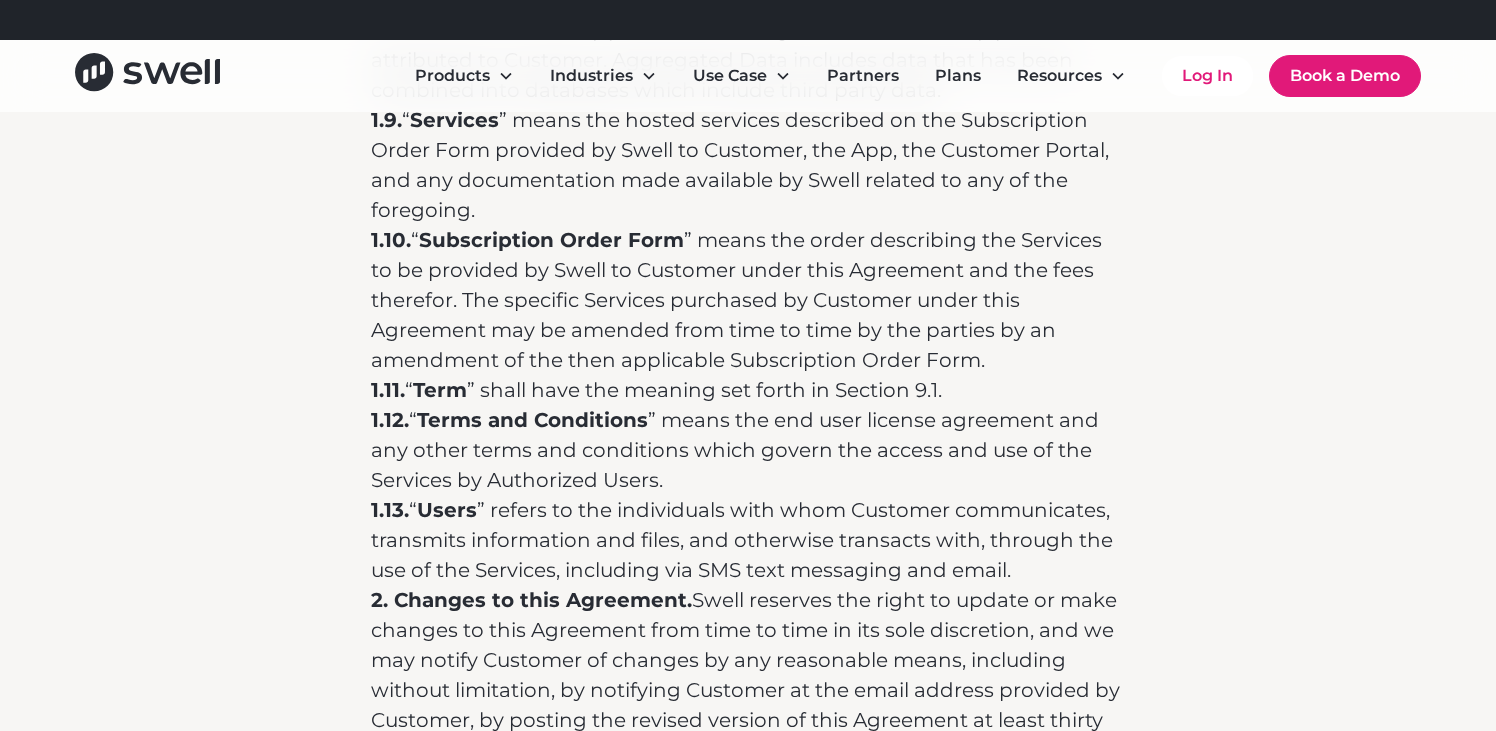 scroll, scrollTop: 1796, scrollLeft: 0, axis: vertical 